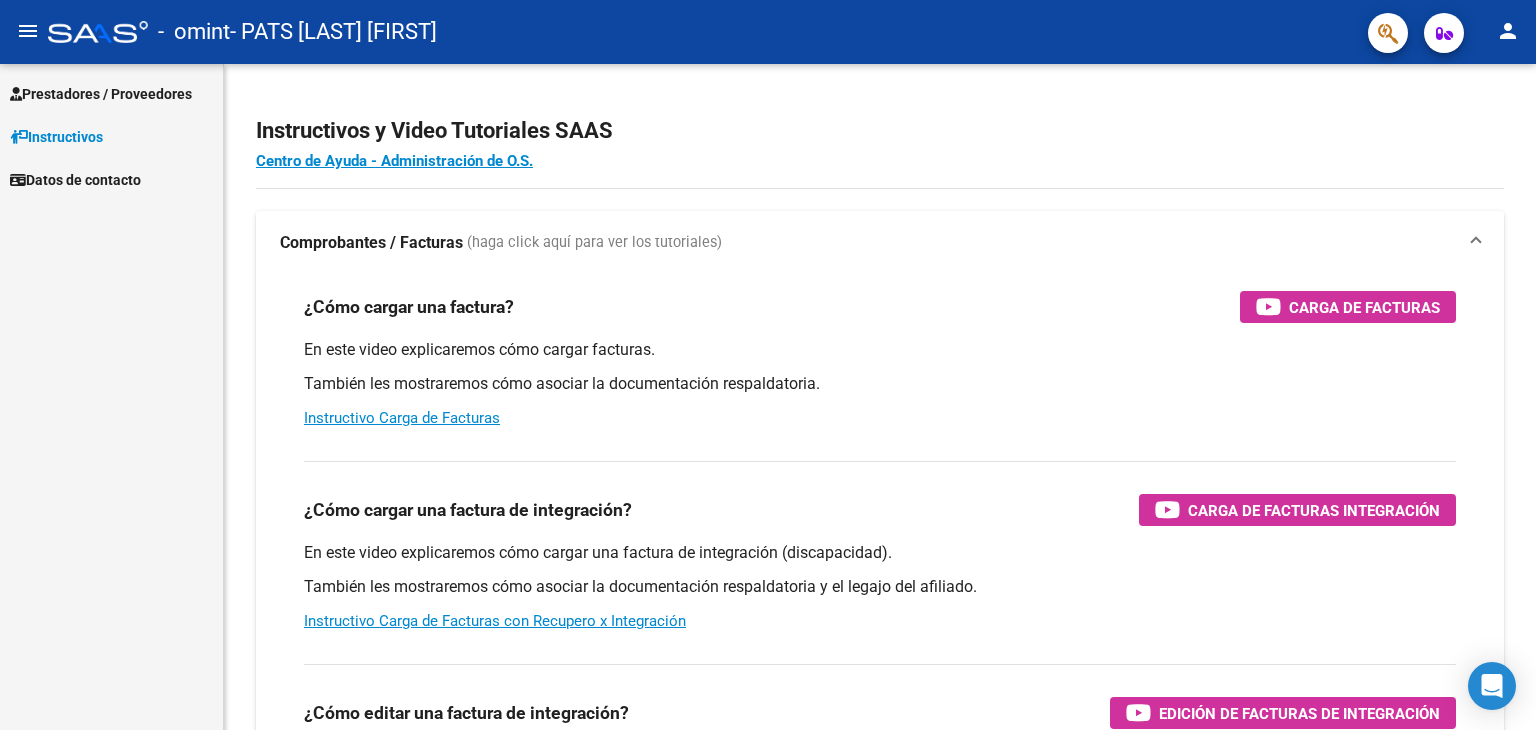 scroll, scrollTop: 0, scrollLeft: 0, axis: both 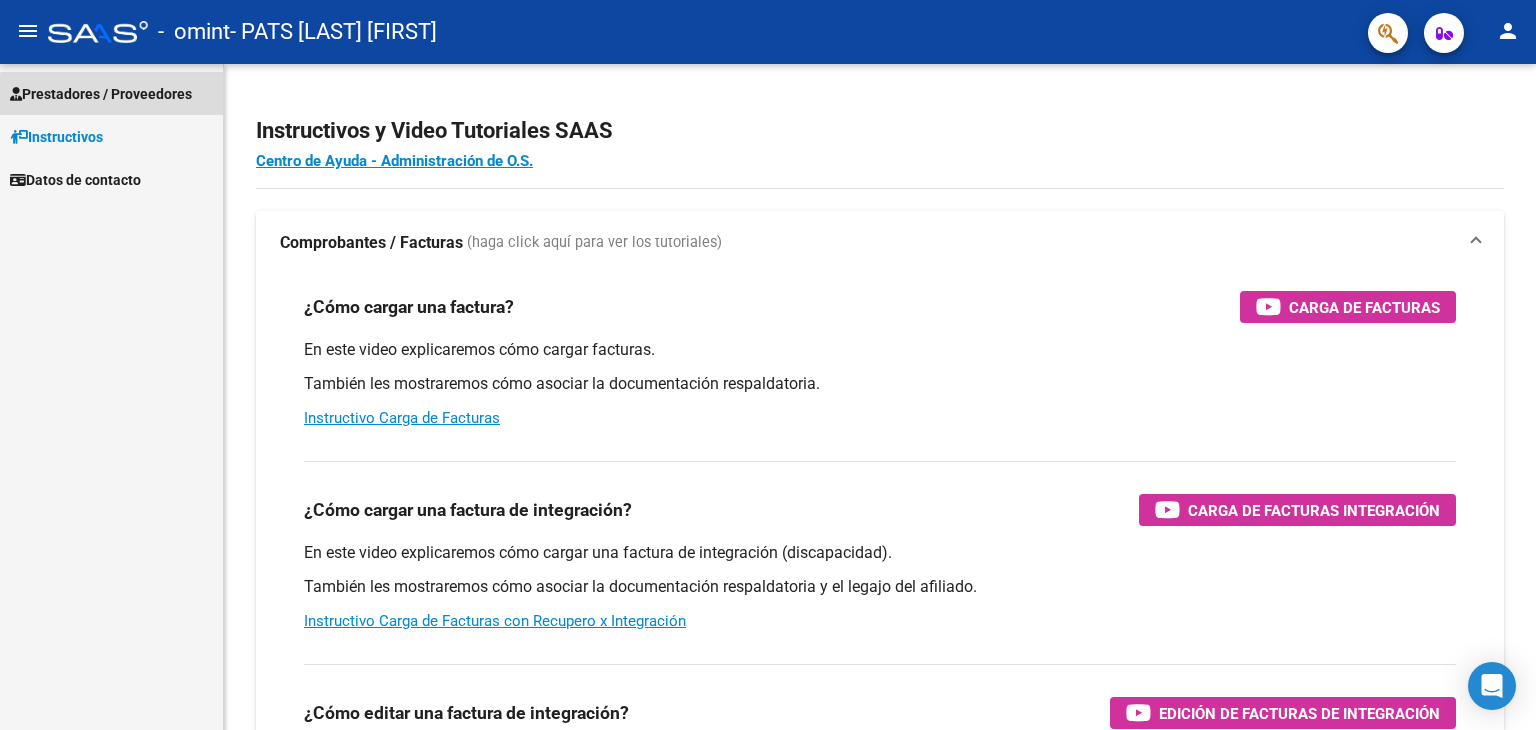 click on "Prestadores / Proveedores" at bounding box center (101, 94) 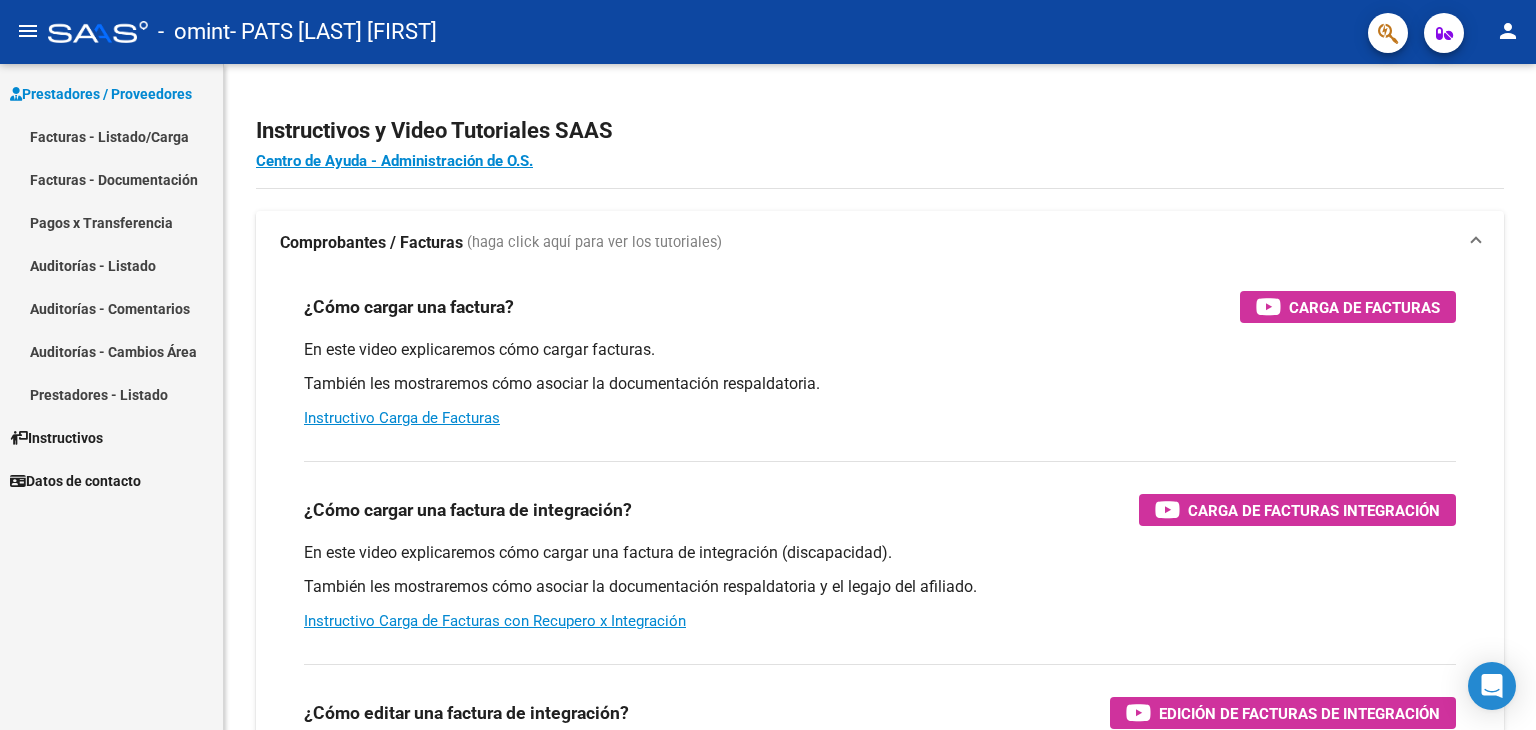 click on "Facturas - Listado/Carga" at bounding box center (111, 136) 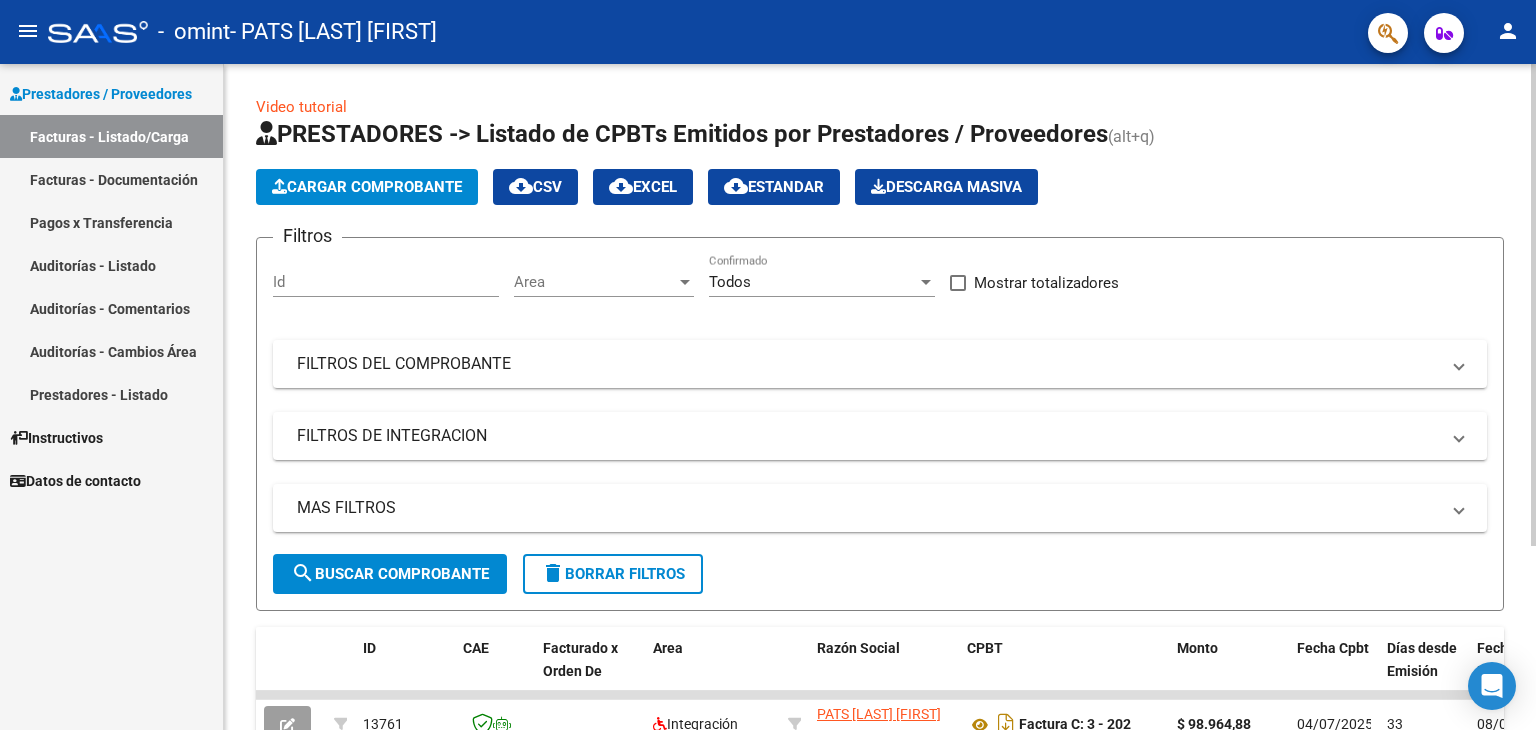 click on "PRESTADORES -> Listado de CPBTs Emitidos por Prestadores / Proveedores (alt+q)   Cargar Comprobante
cloud_download  CSV  cloud_download  EXCEL  cloud_download  Estandar   Descarga Masiva
Filtros Id Area Area Todos Confirmado   Mostrar totalizadores   FILTROS DEL COMPROBANTE  Comprobante Tipo Comprobante Tipo Start date – End date Fec. Comprobante Desde / Hasta Días Emisión Desde(cant. días) Días Emisión Hasta(cant. días) CUIT / Razón Social Pto. Venta Nro. Comprobante Código SSS CAE Válido CAE Válido Todos Cargado Módulo Hosp. Todos Tiene facturacion Apócrifa Hospital Refes  FILTROS DE INTEGRACION  Período De Prestación Campos del Archivo de Rendición Devuelto x SSS (dr_envio) Todos Rendido x SSS (dr_envio) Tipo de Registro Tipo de Registro Período Presentación Período Presentación Campos del Legajo Asociado (preaprobación) Afiliado Legajo (cuil/nombre) Todos Solo facturas preaprobadas  MAS FILTROS  Todos Con Doc. Respaldatoria Todos Con Trazabilidad Todos Asociado a Expediente Sur" 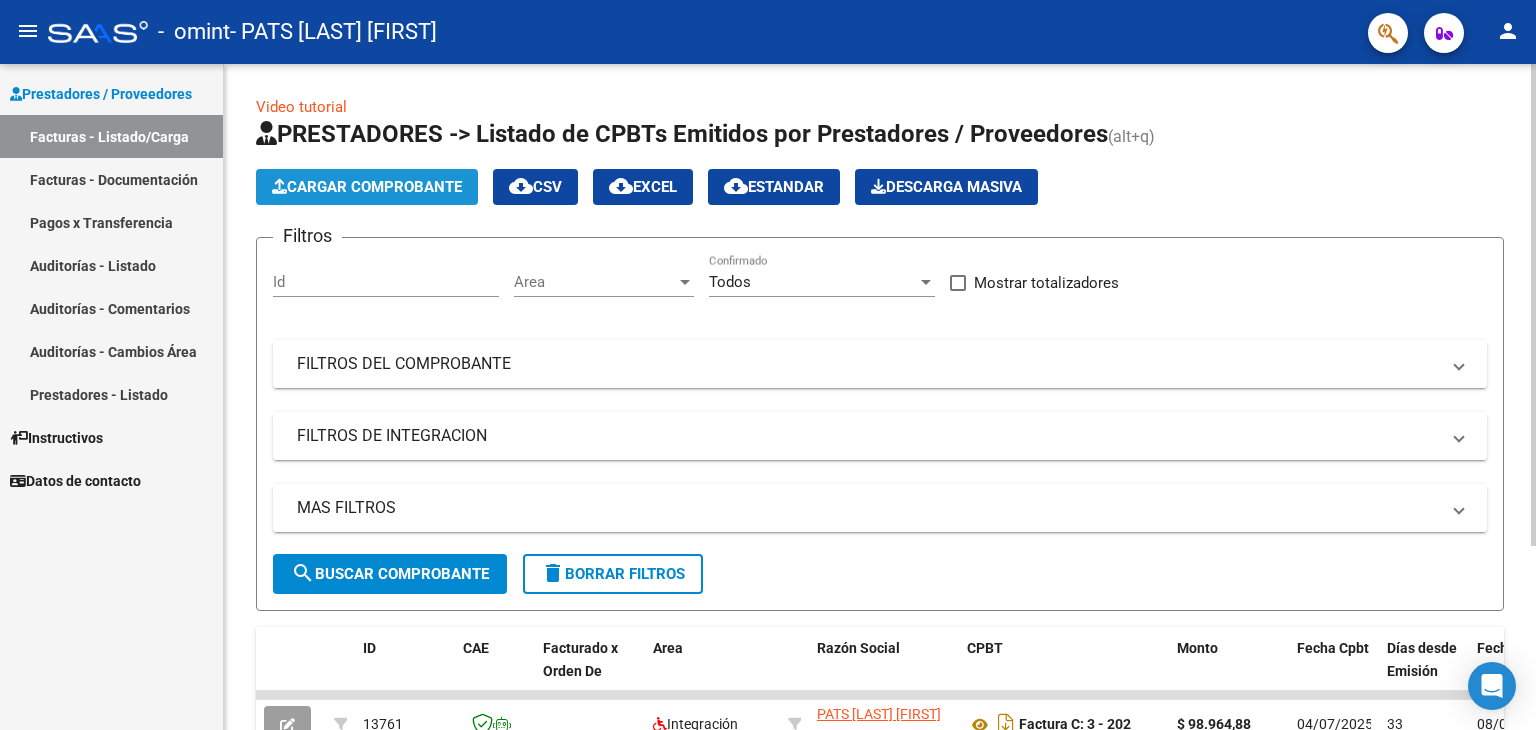 click on "Cargar Comprobante" 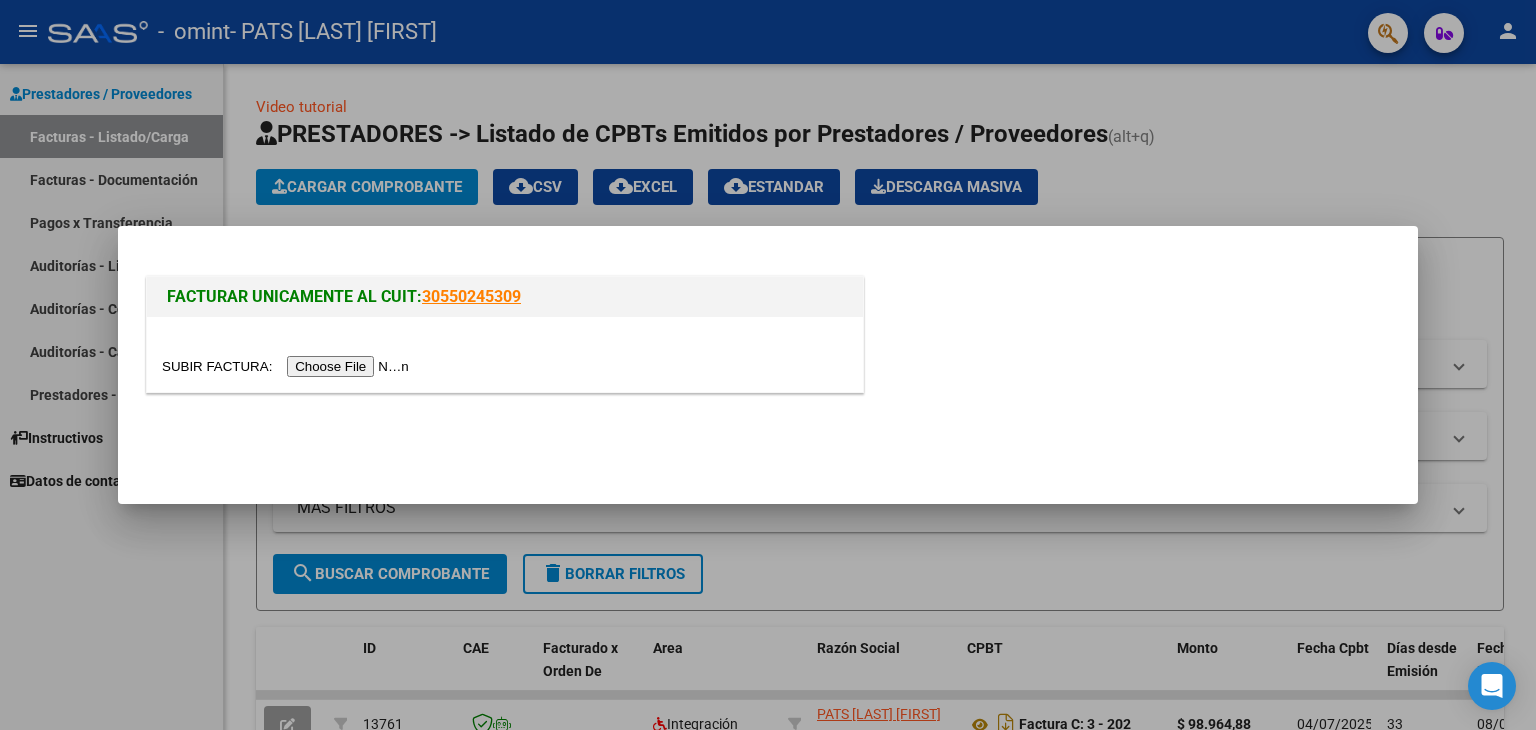 click at bounding box center (288, 366) 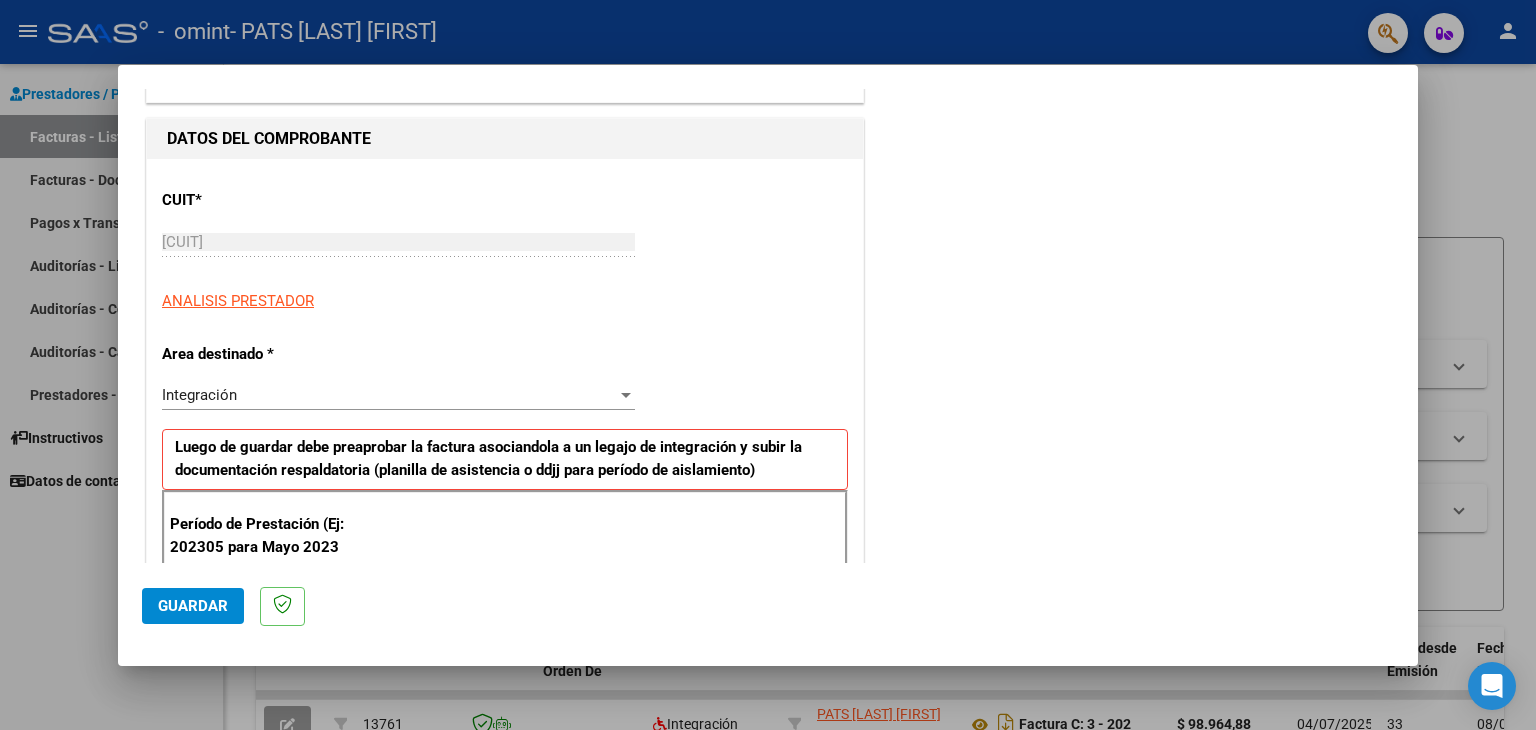 scroll, scrollTop: 400, scrollLeft: 0, axis: vertical 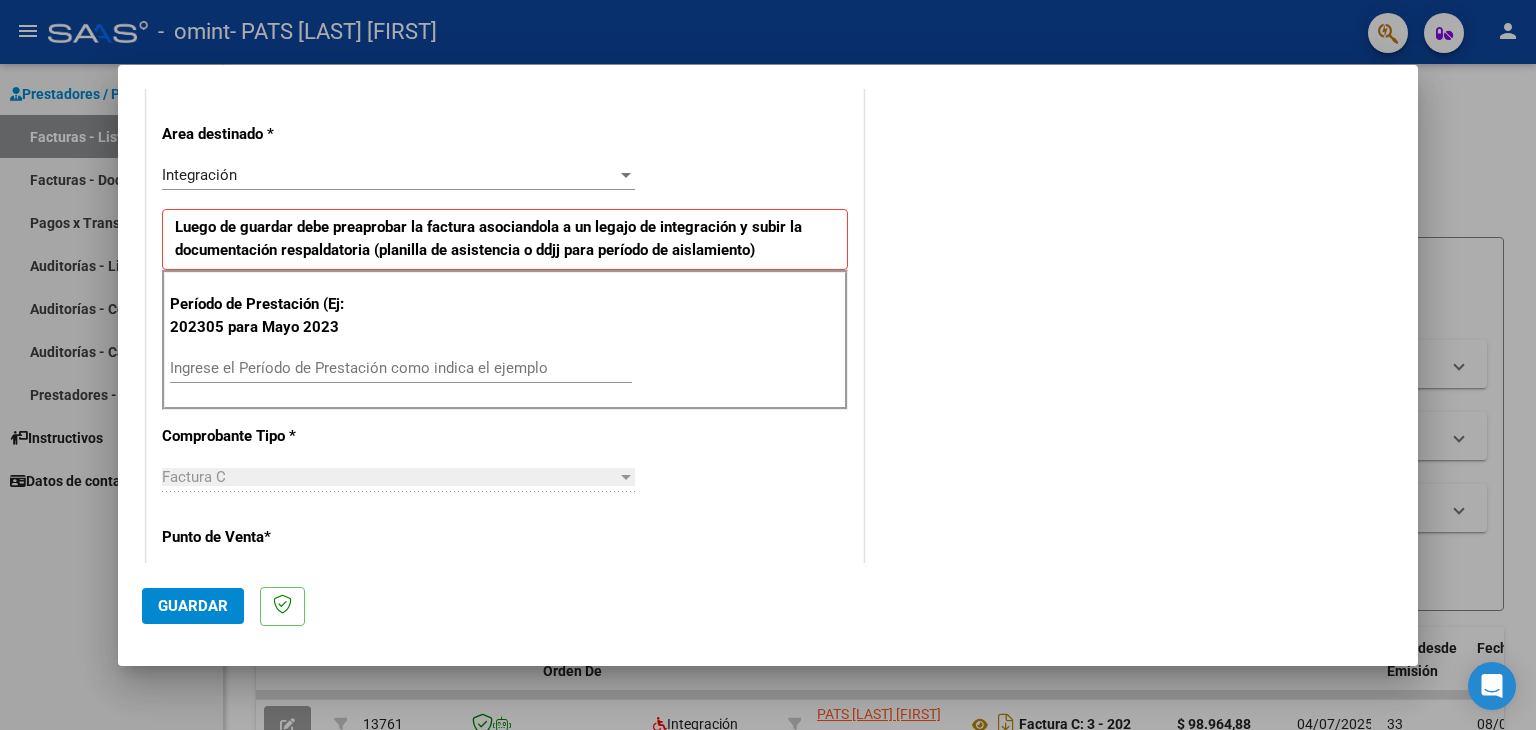 click on "Ingrese el Período de Prestación como indica el ejemplo" at bounding box center (401, 368) 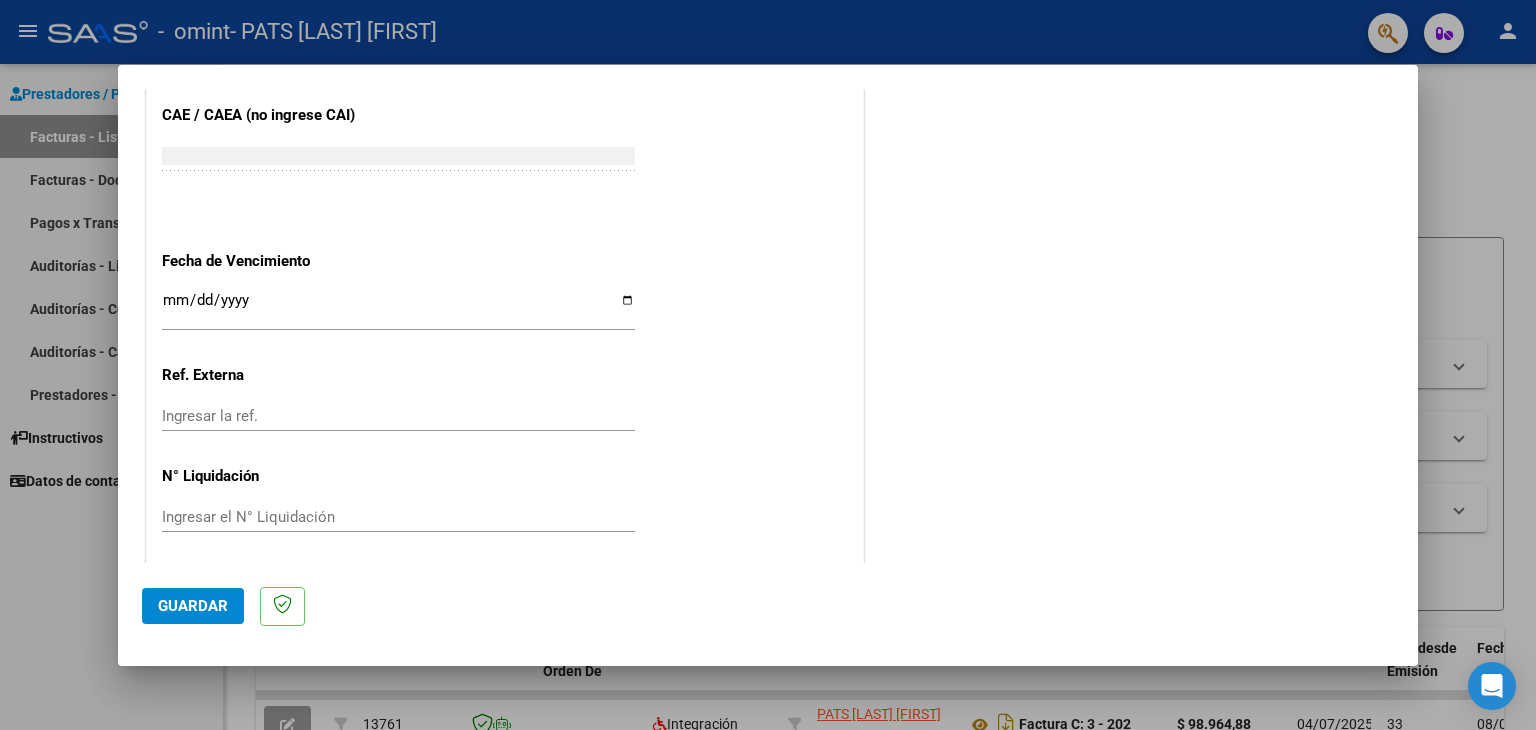 scroll, scrollTop: 1245, scrollLeft: 0, axis: vertical 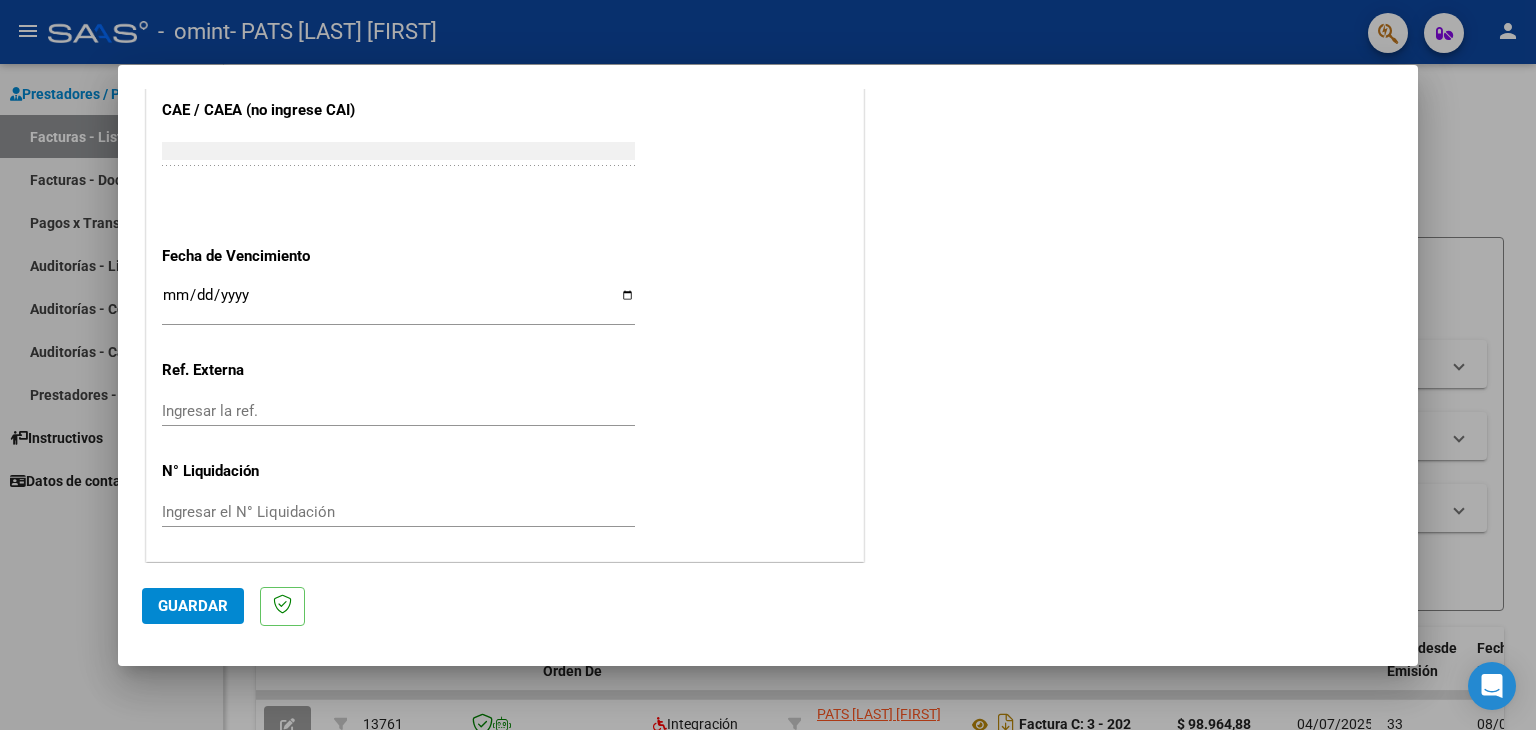 type on "202507" 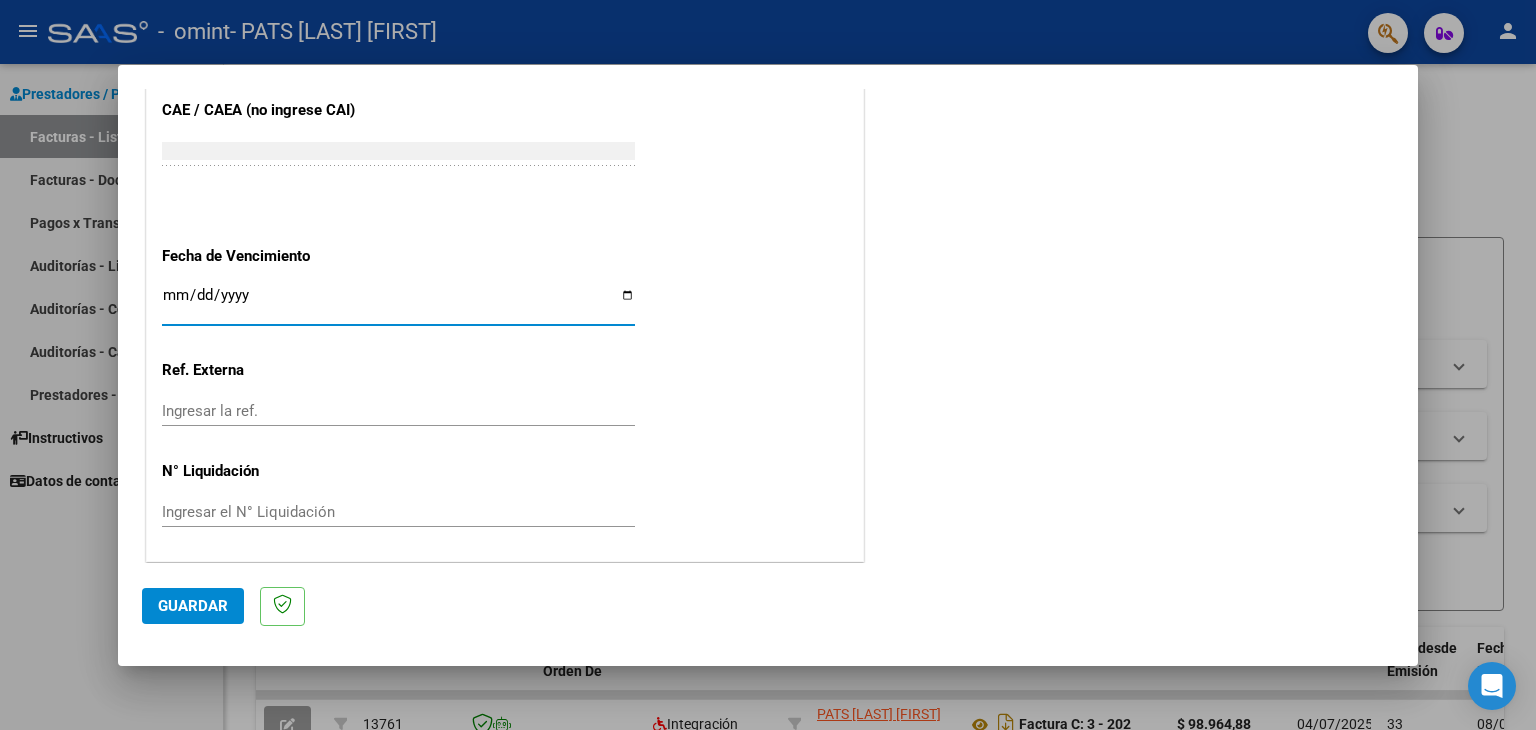 type on "2025-08-05" 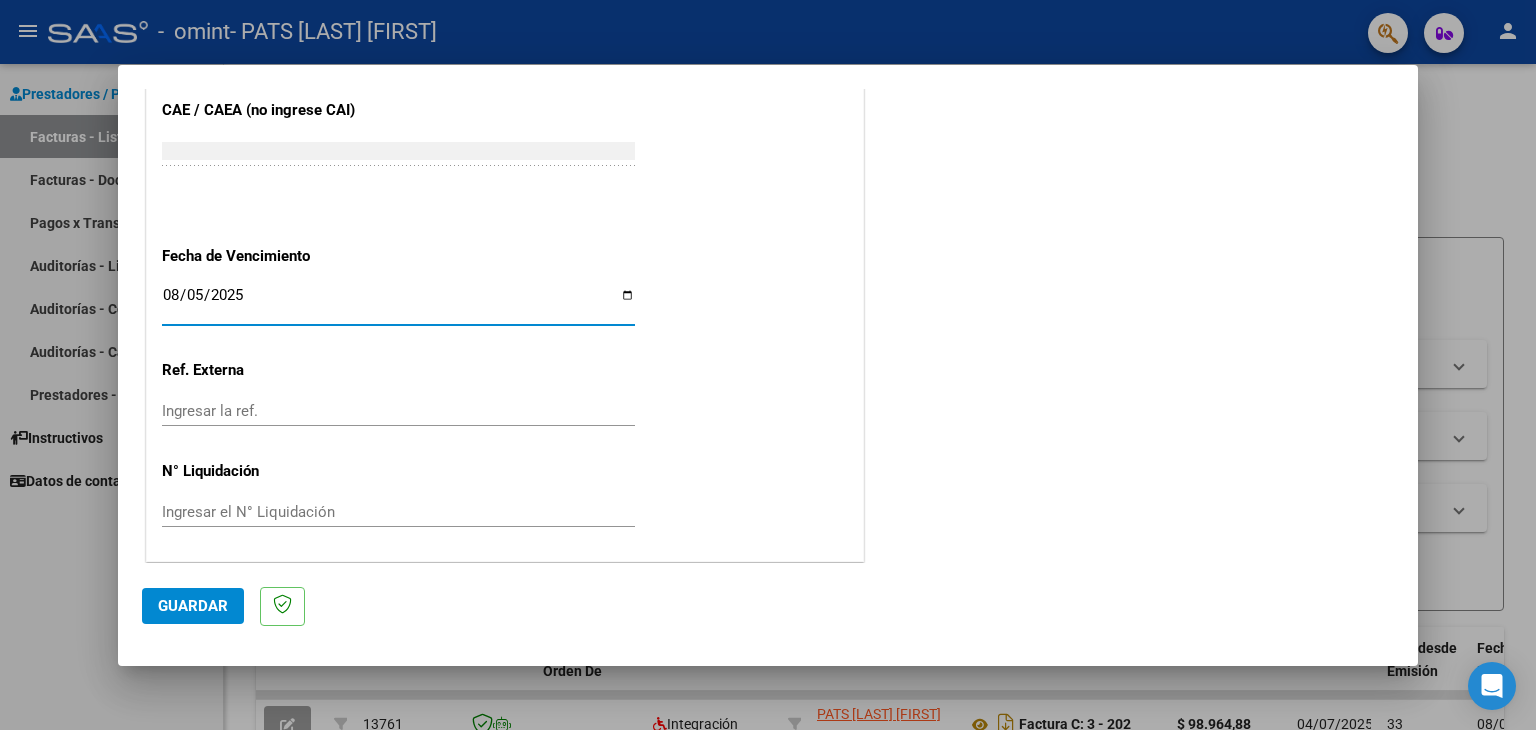 click on "Guardar" 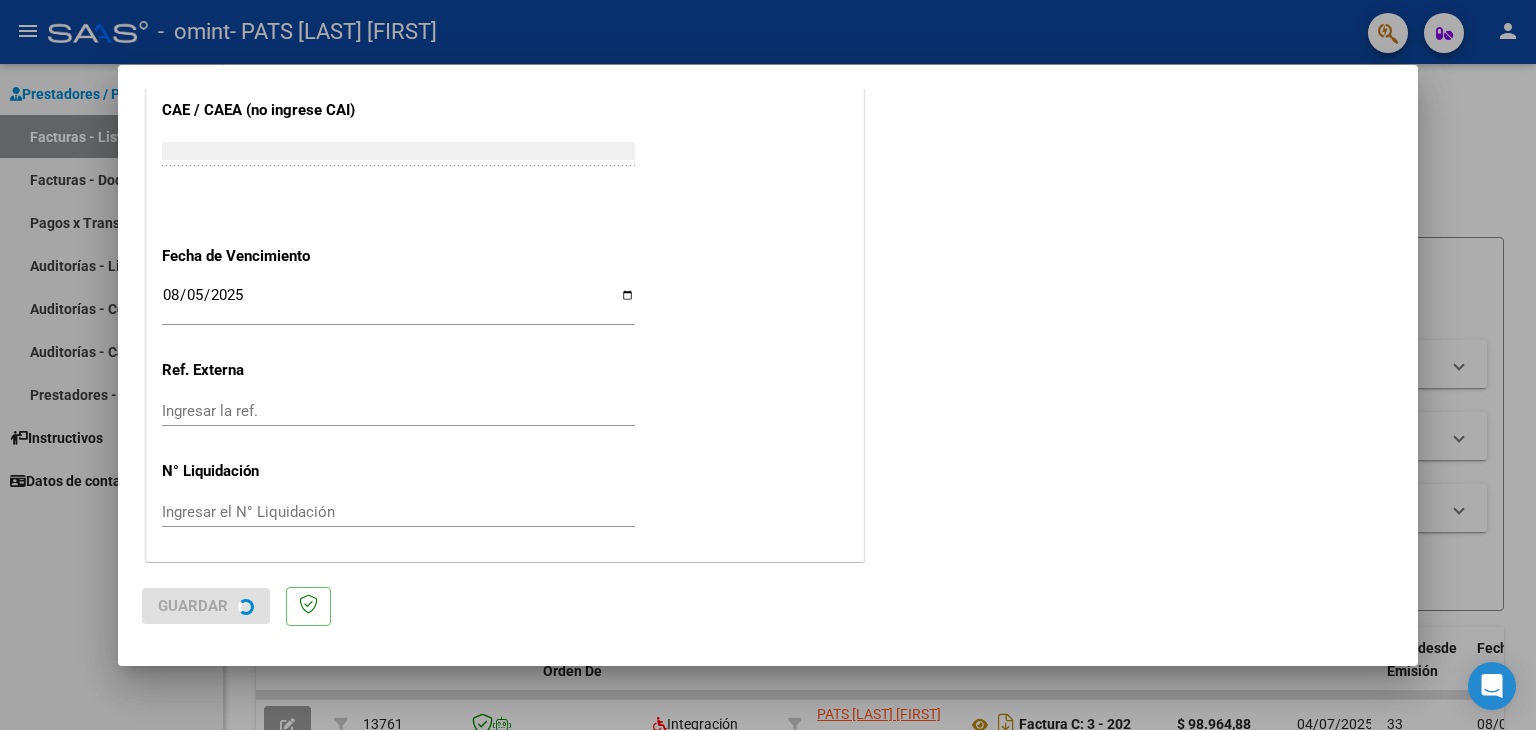 scroll, scrollTop: 0, scrollLeft: 0, axis: both 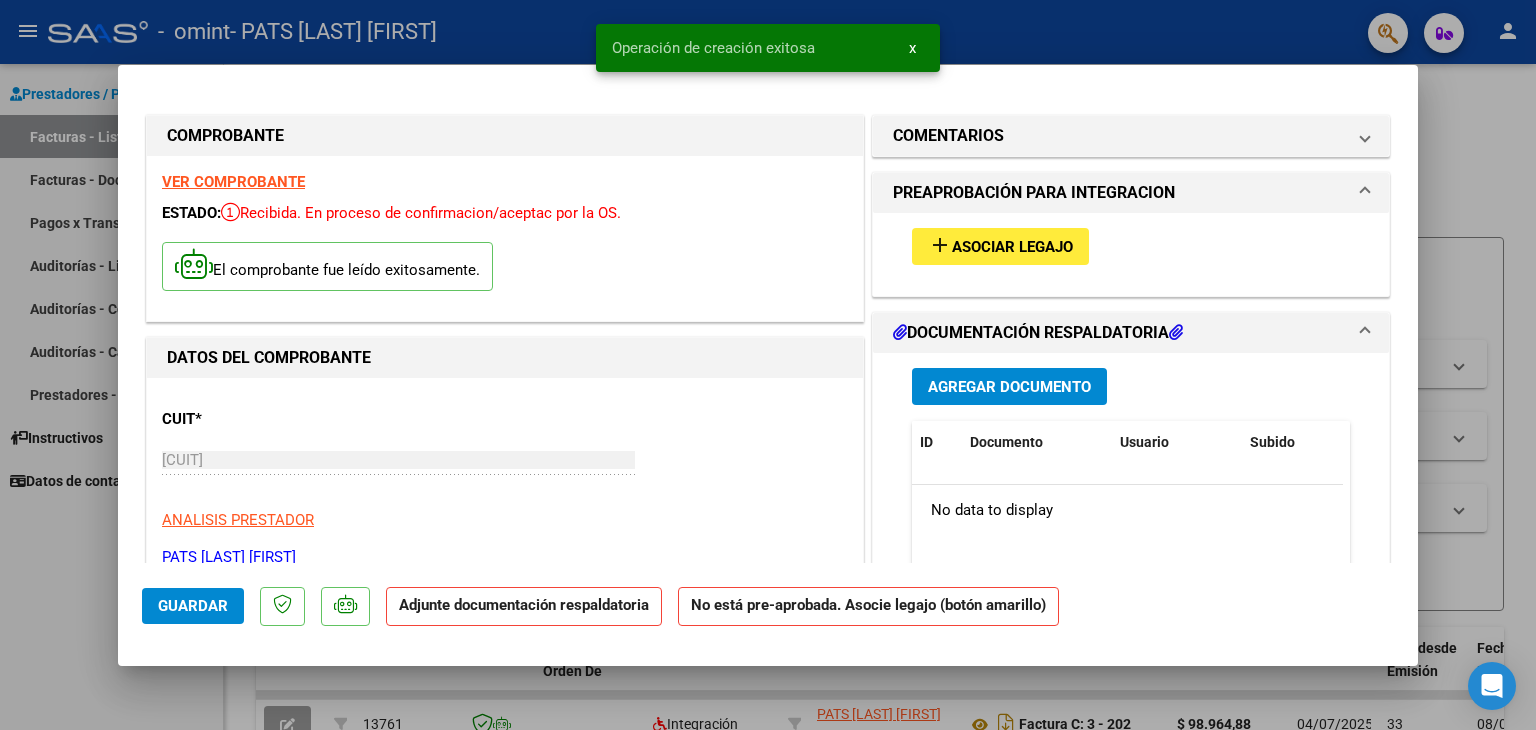 click on "add Asociar Legajo" at bounding box center (1000, 246) 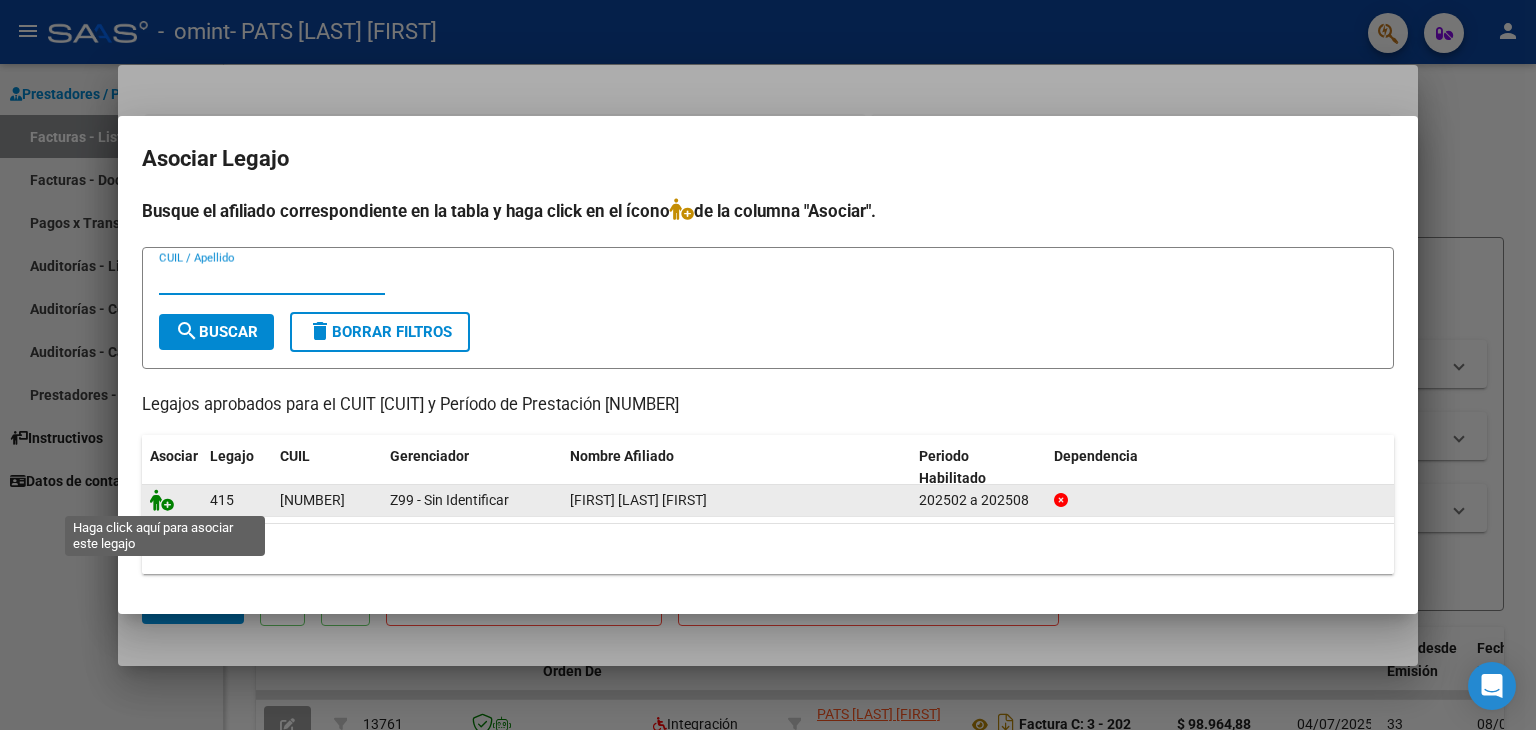 click 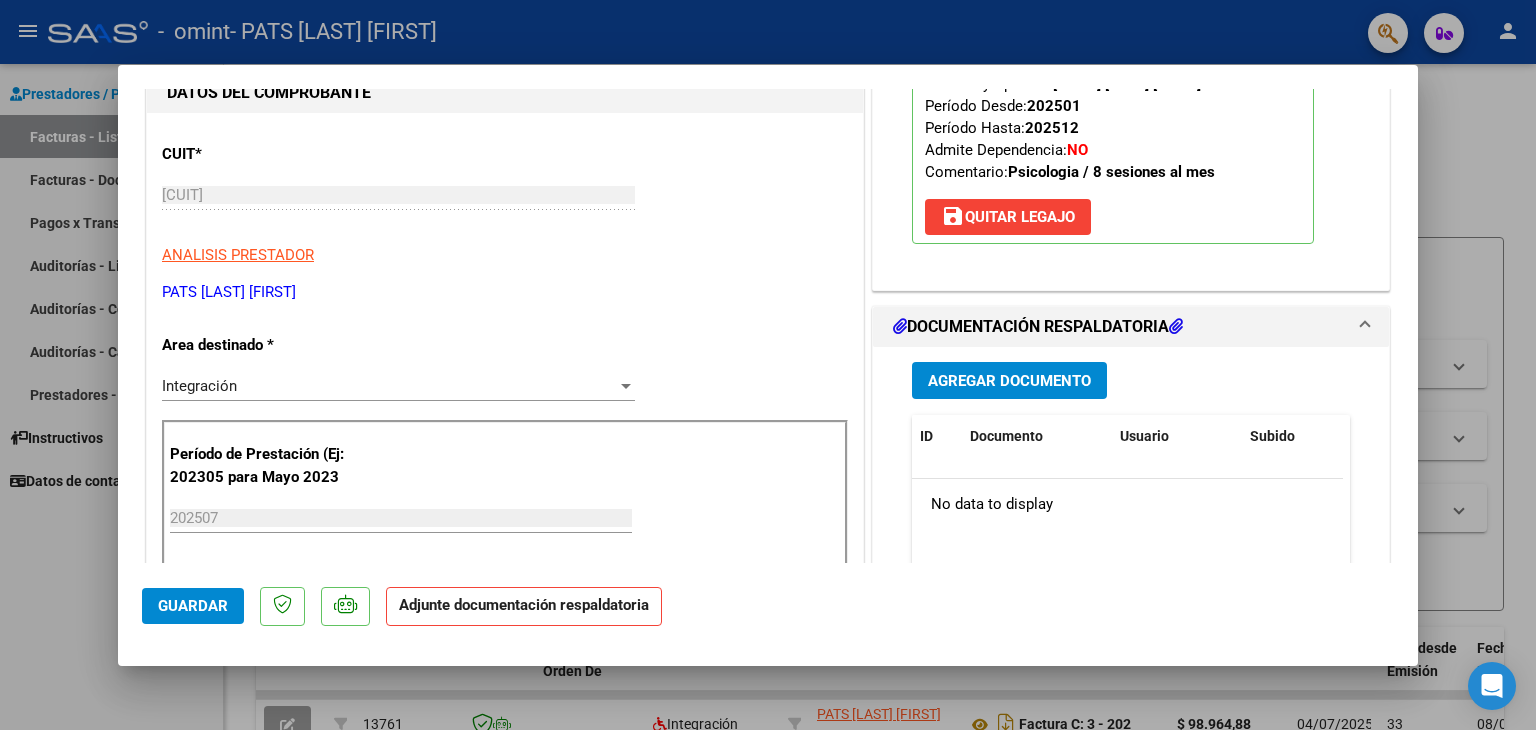 scroll, scrollTop: 300, scrollLeft: 0, axis: vertical 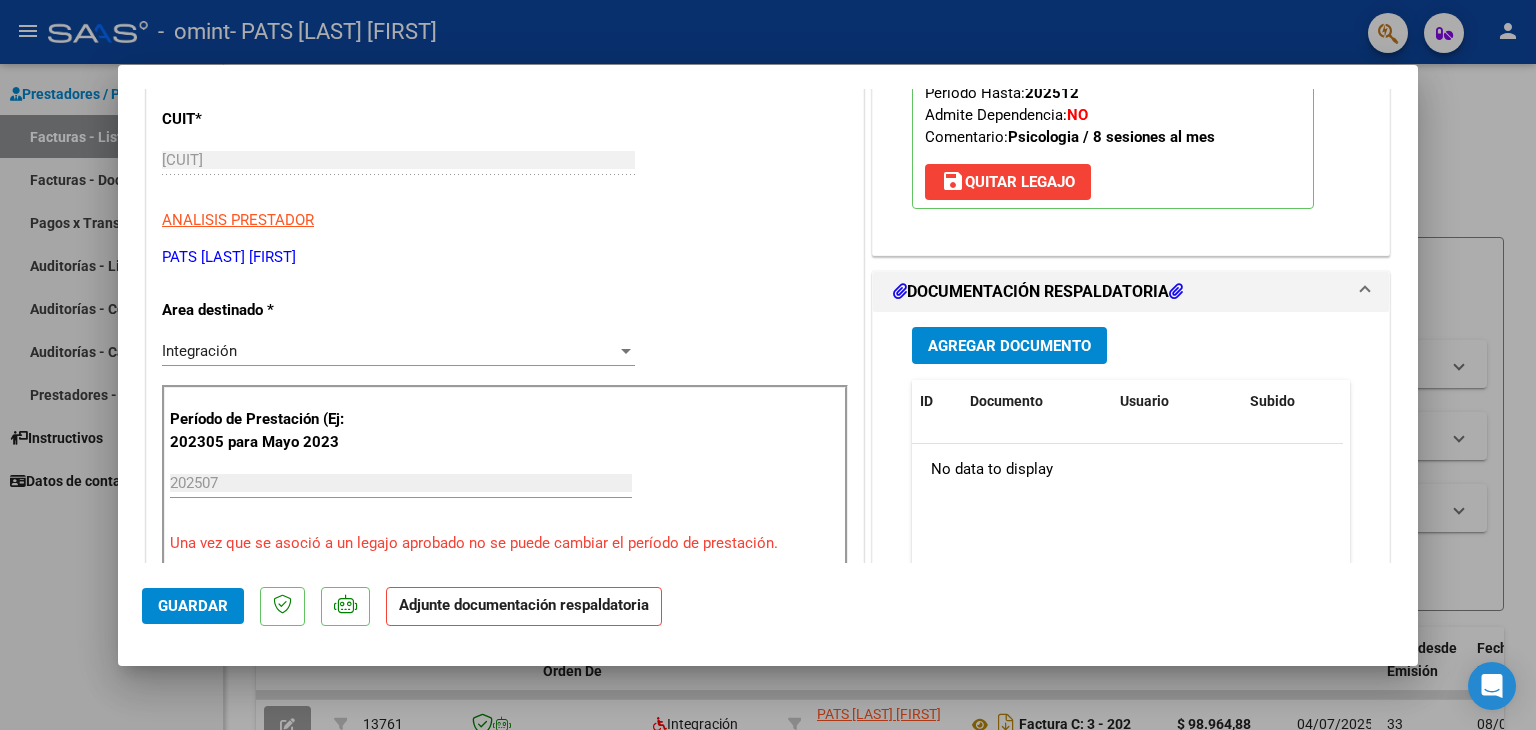 click on "Agregar Documento" at bounding box center (1009, 346) 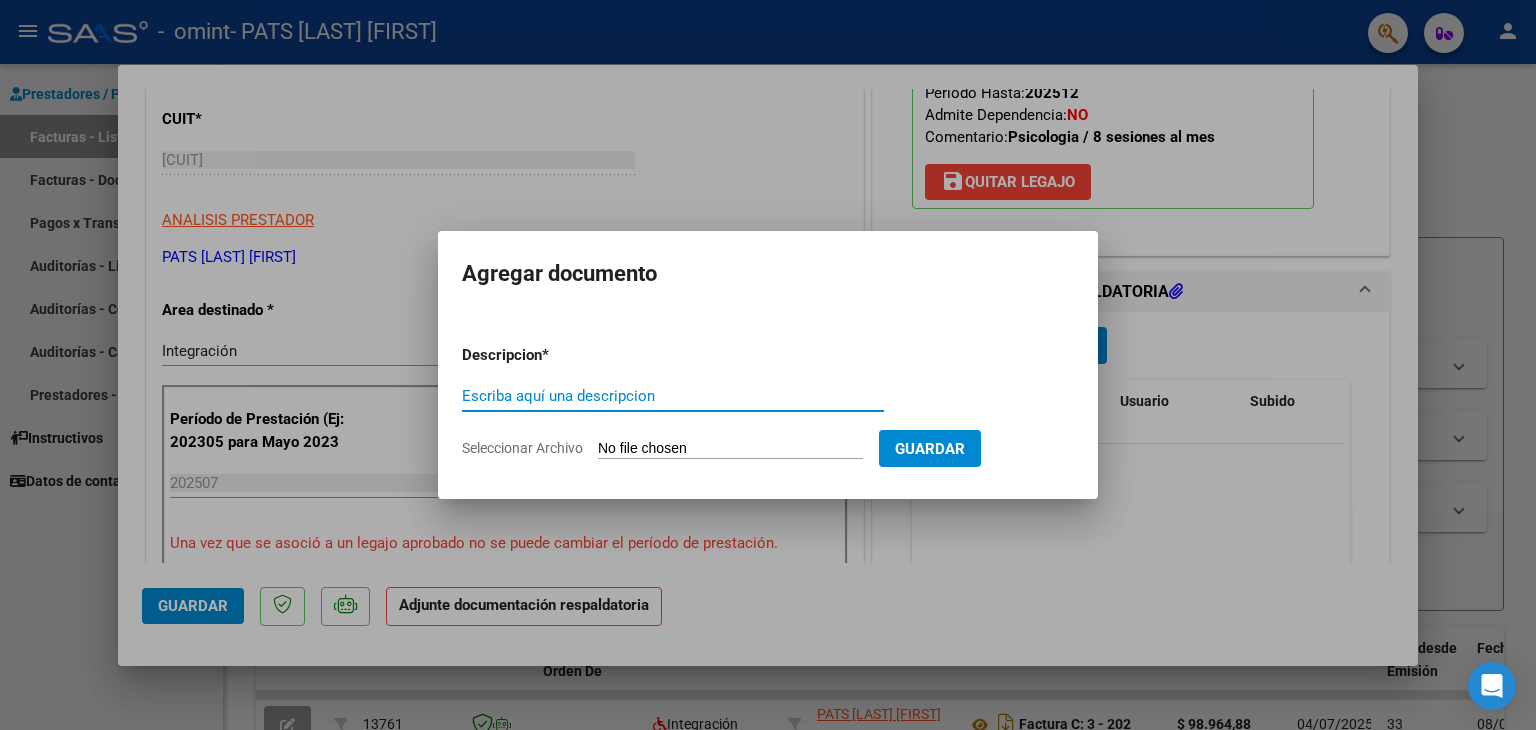 click on "Escriba aquí una descripcion" at bounding box center (673, 396) 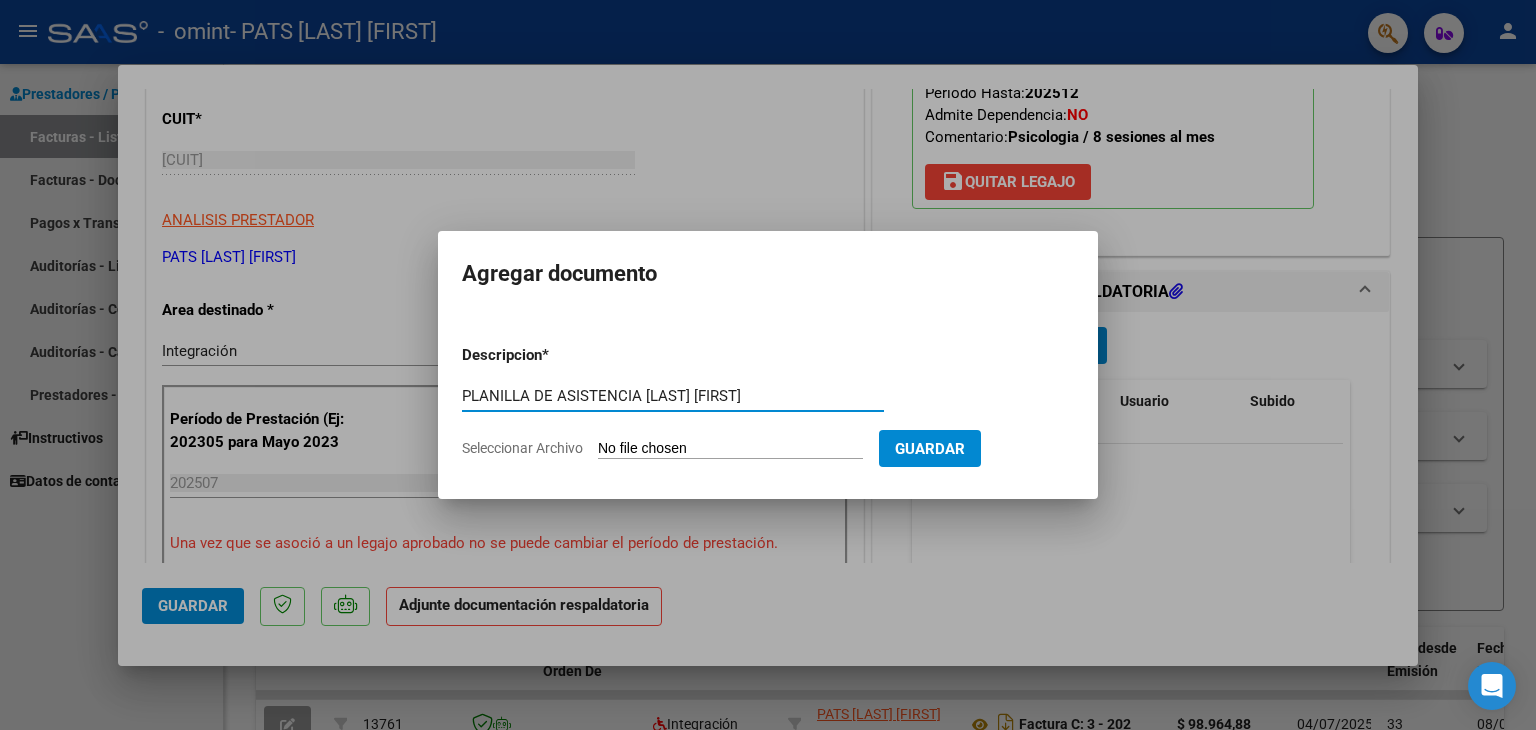 type on "PLANILLA DE ASISTENCIA [LAST] [FIRST]" 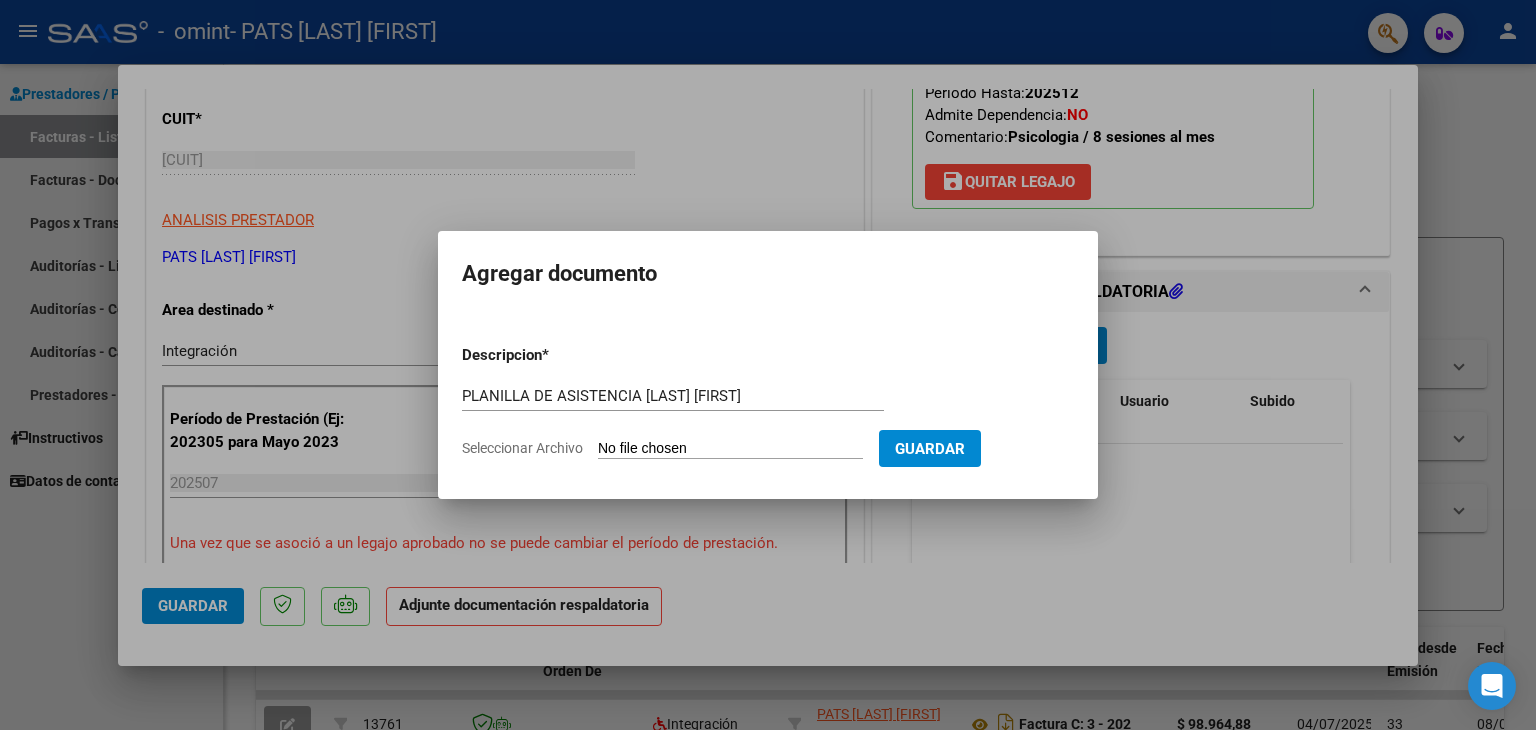 click on "Seleccionar Archivo" at bounding box center [730, 449] 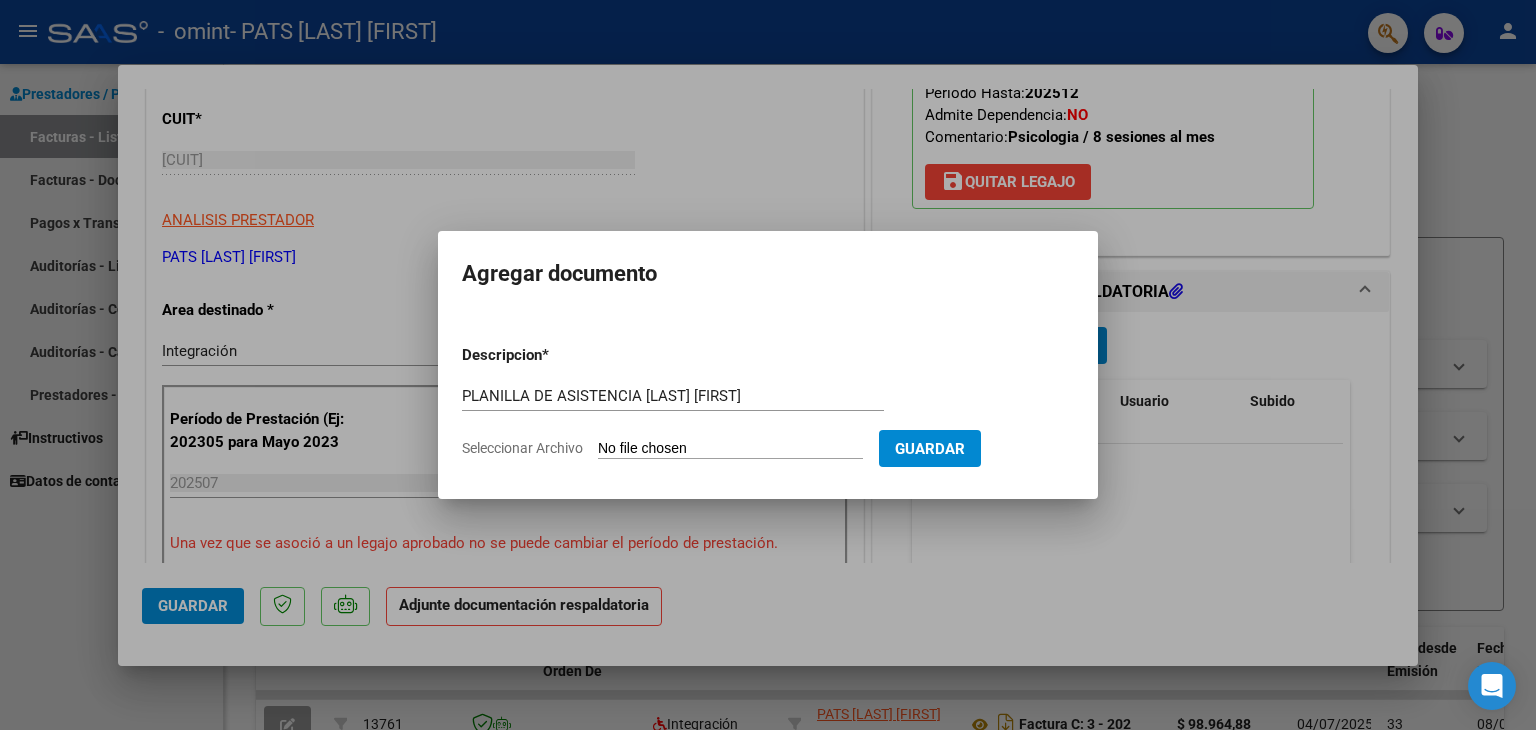 click on "Seleccionar Archivo" at bounding box center [730, 449] 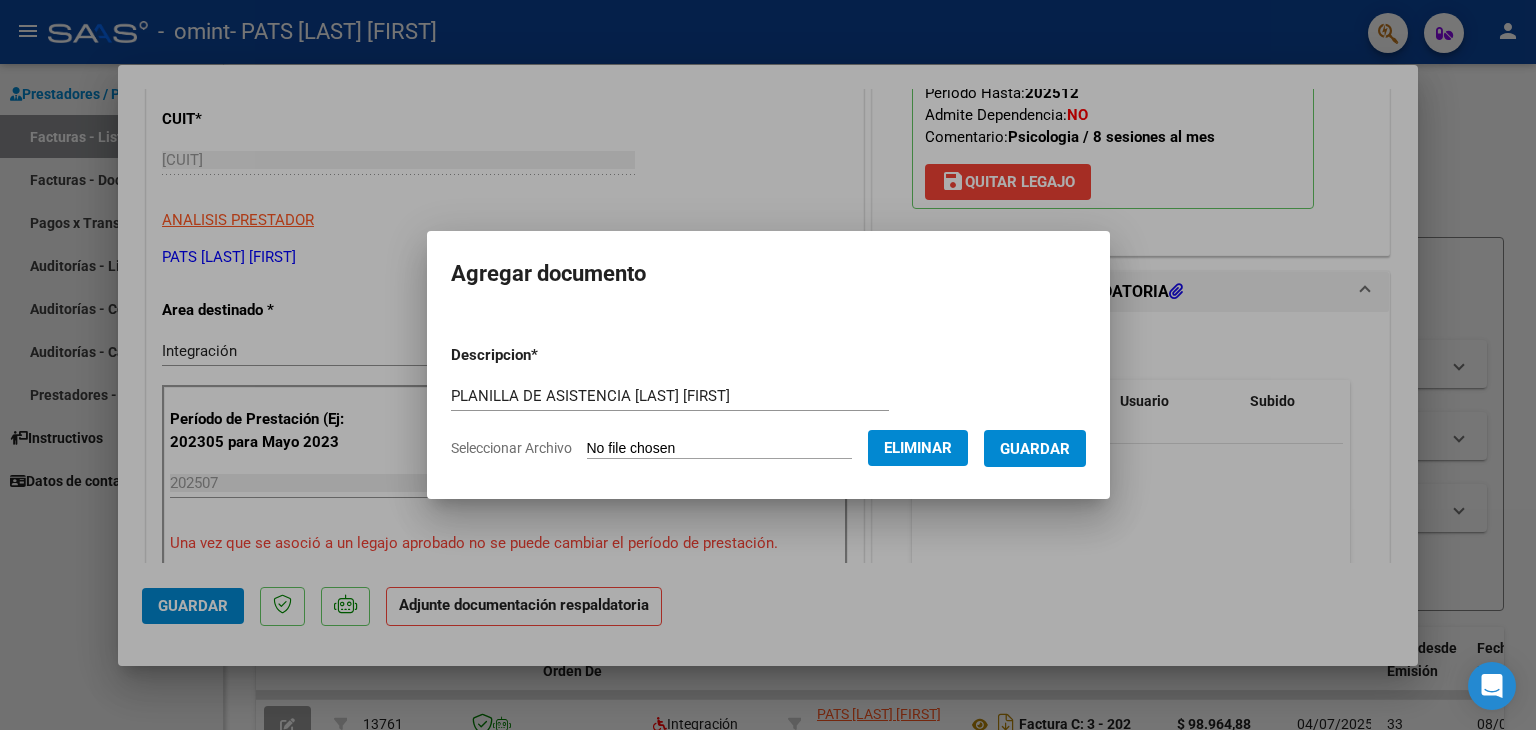 click on "Guardar" at bounding box center (1035, 449) 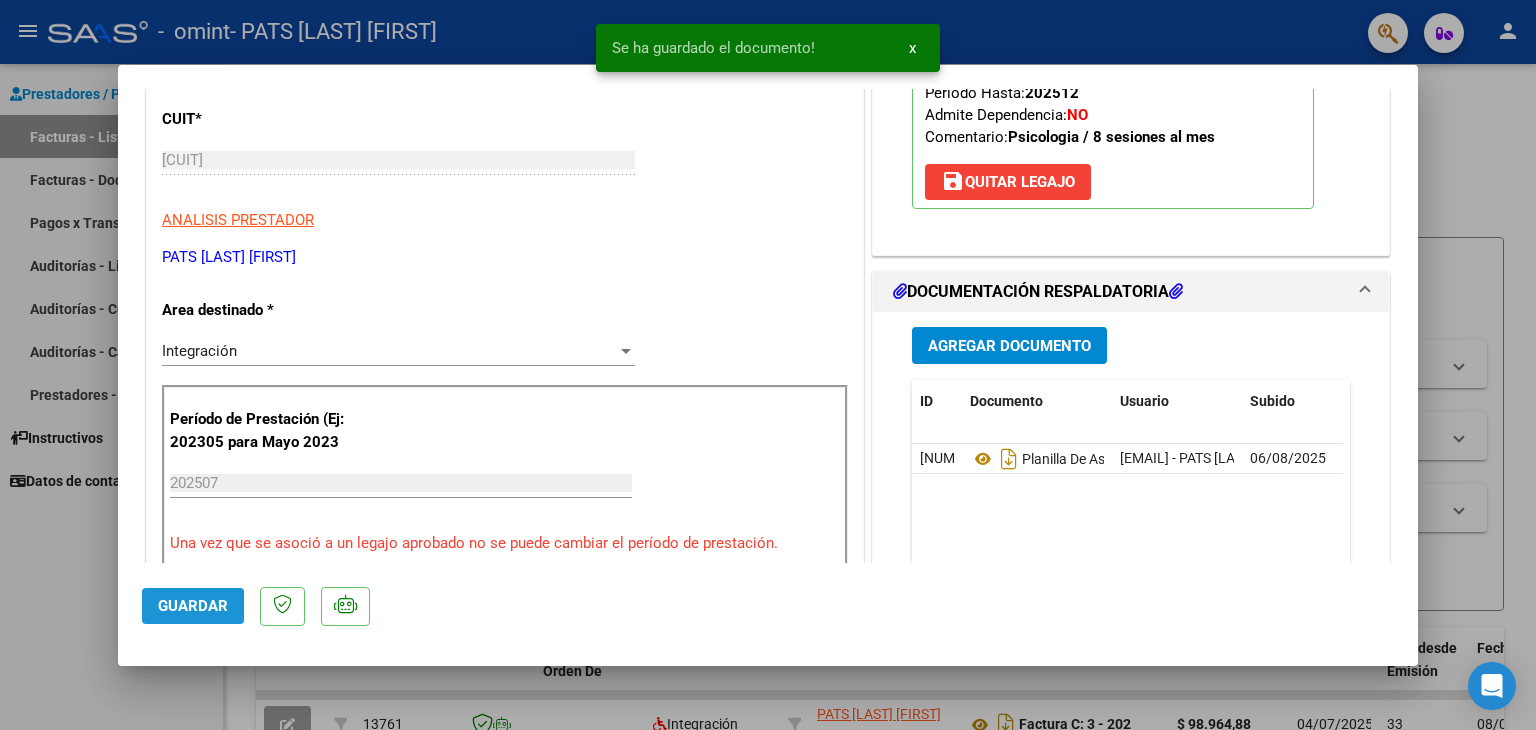 click on "Guardar" 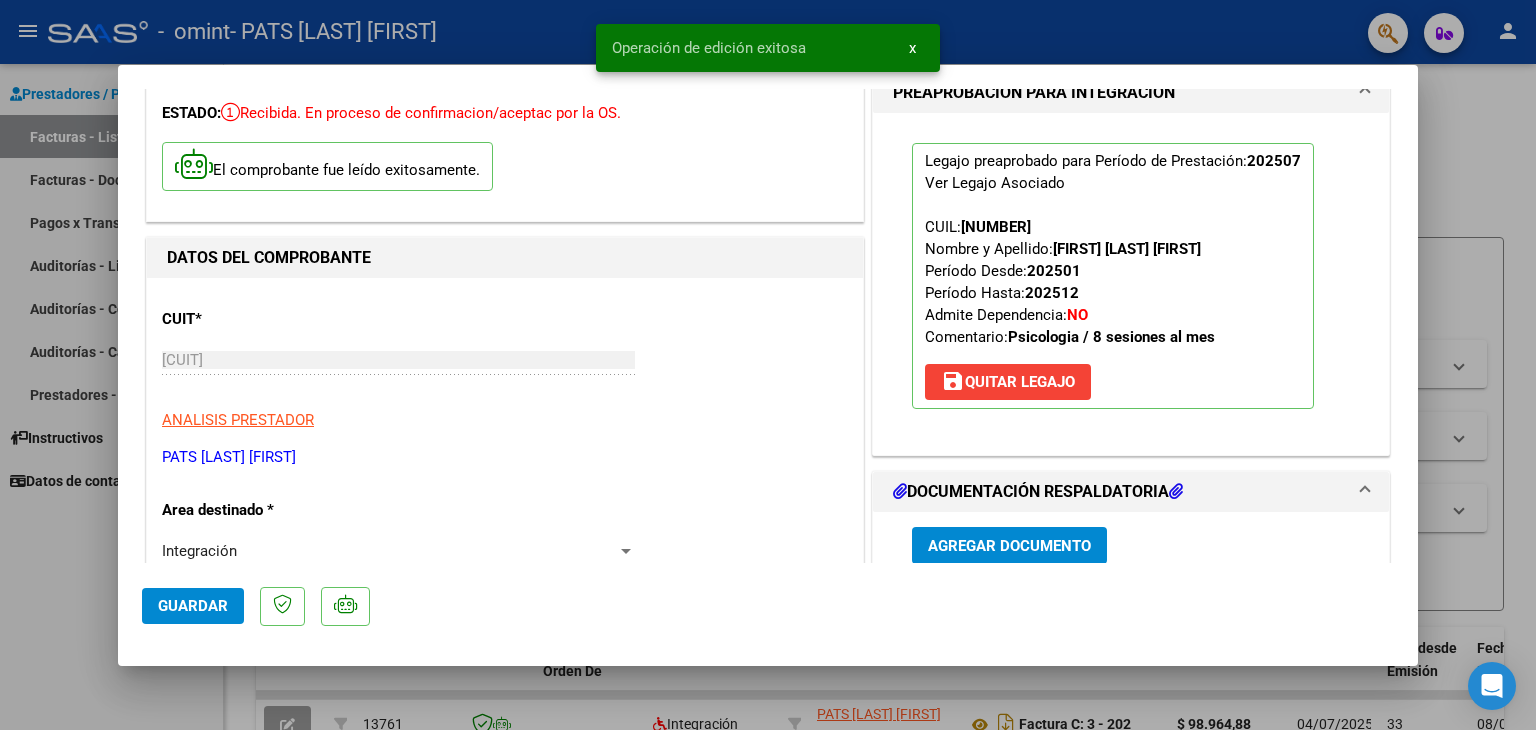 scroll, scrollTop: 0, scrollLeft: 0, axis: both 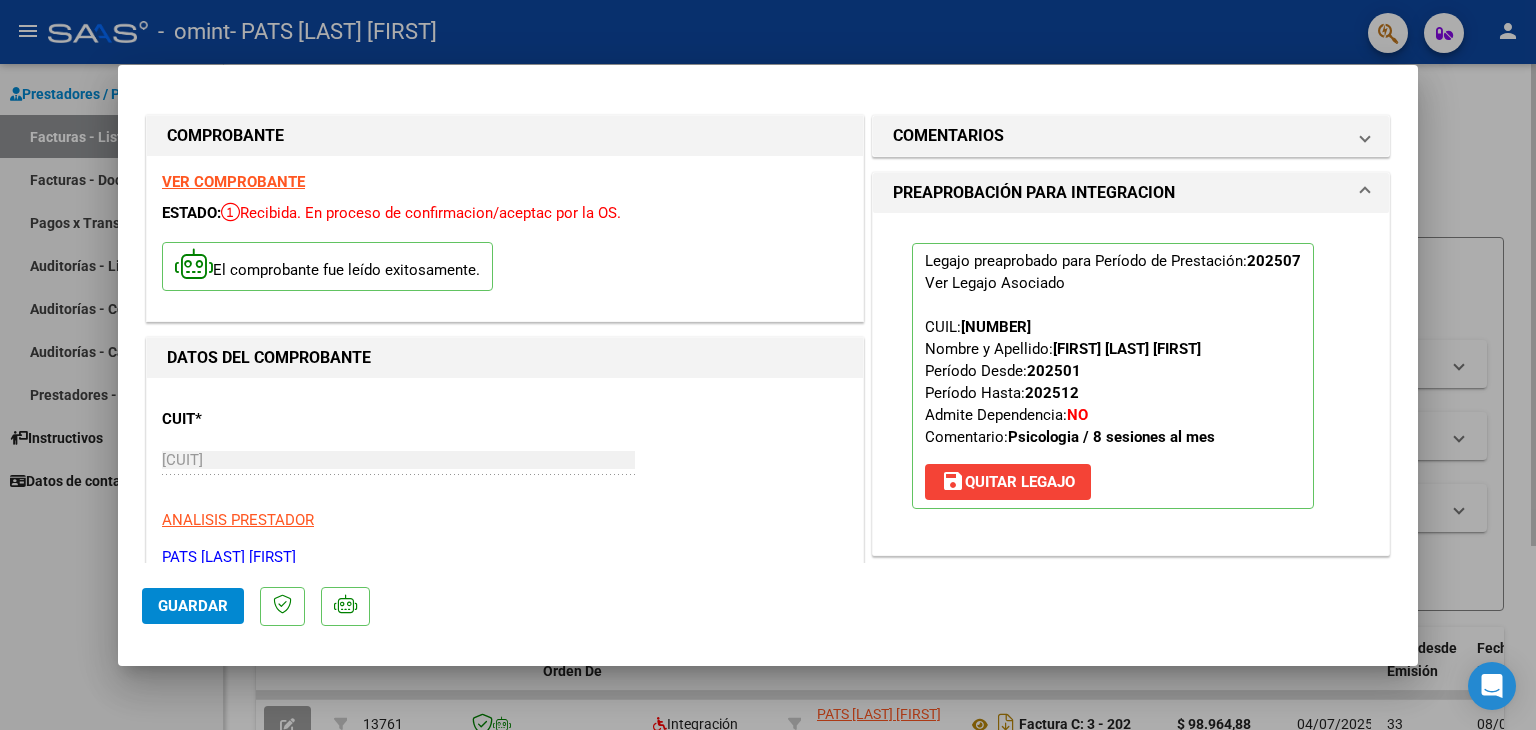 click at bounding box center (768, 365) 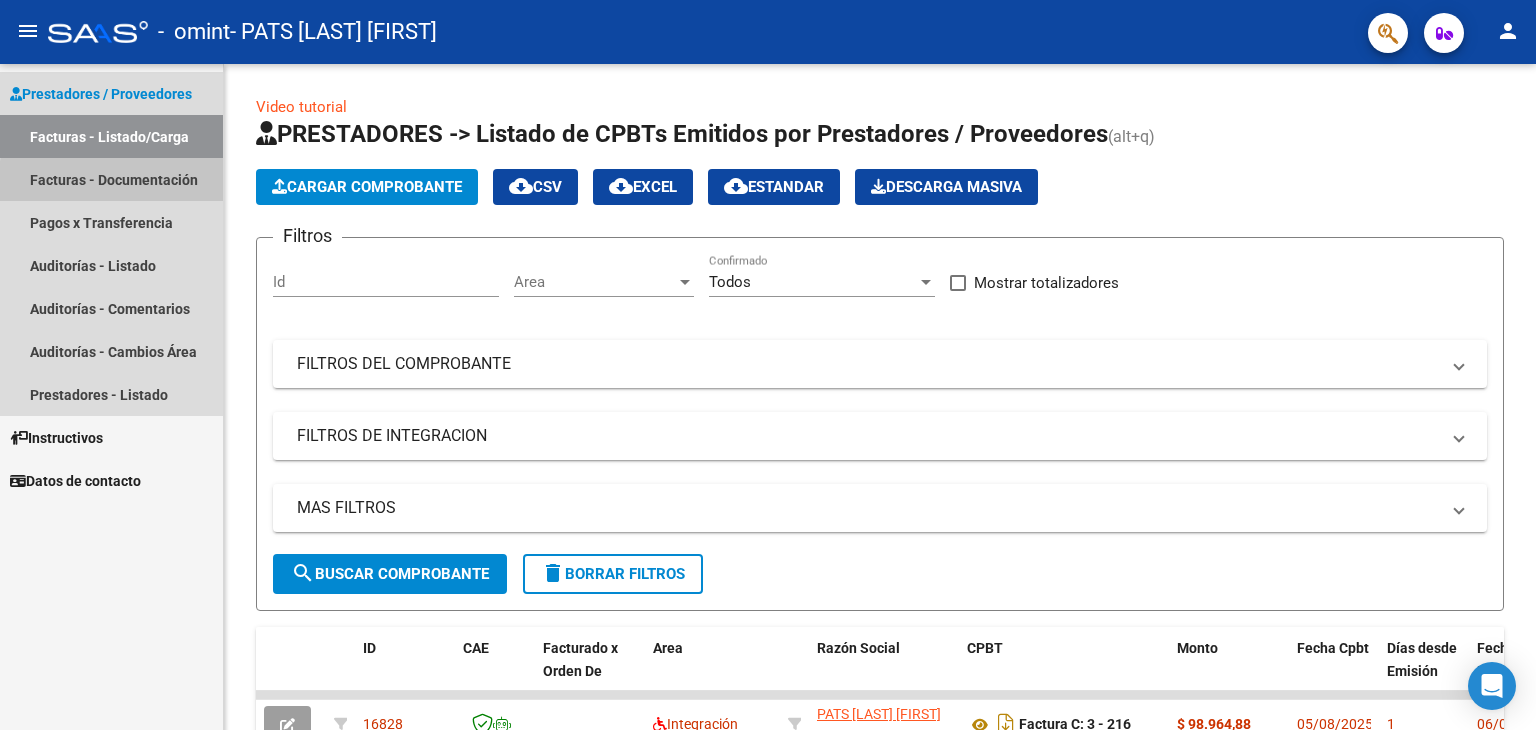 click on "Facturas - Documentación" at bounding box center (111, 179) 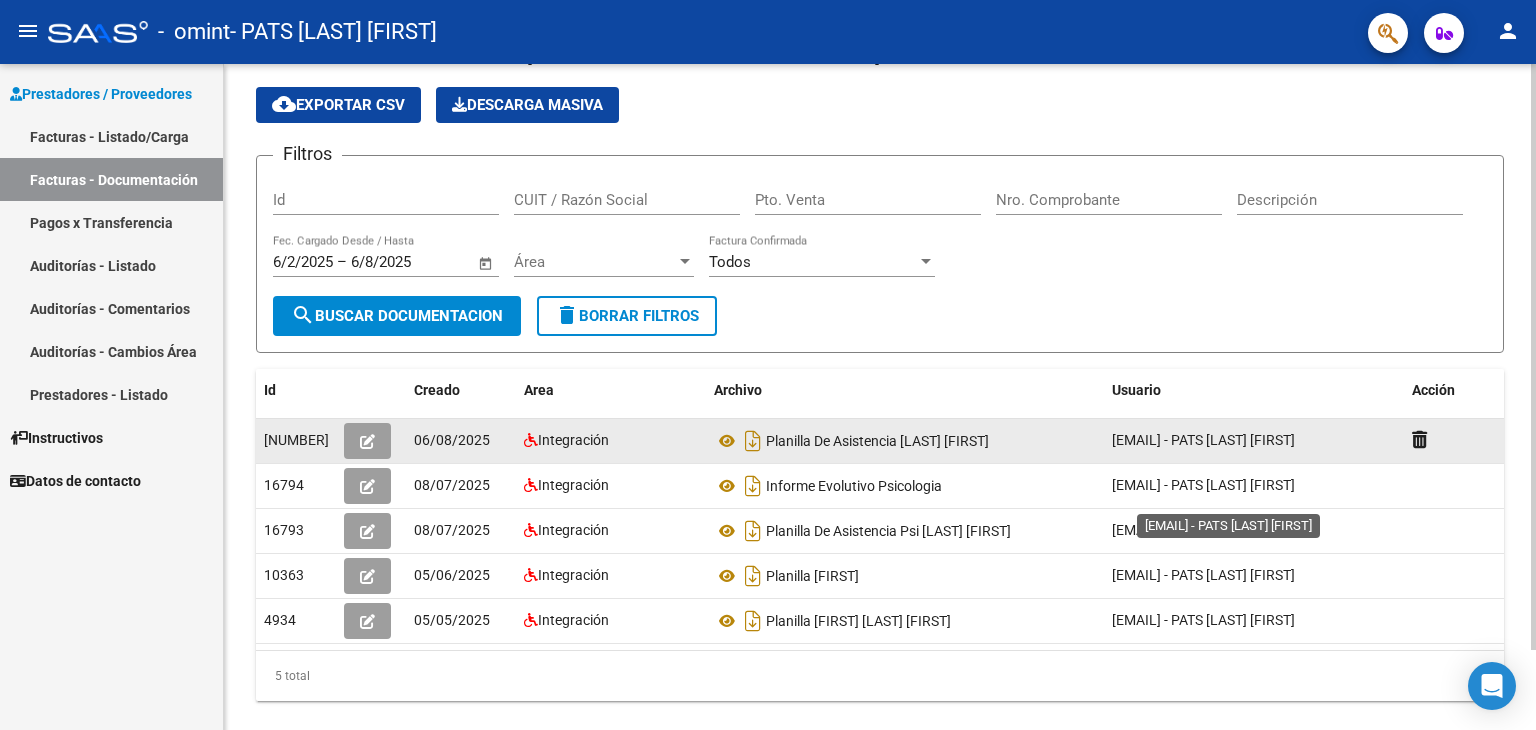 scroll, scrollTop: 91, scrollLeft: 0, axis: vertical 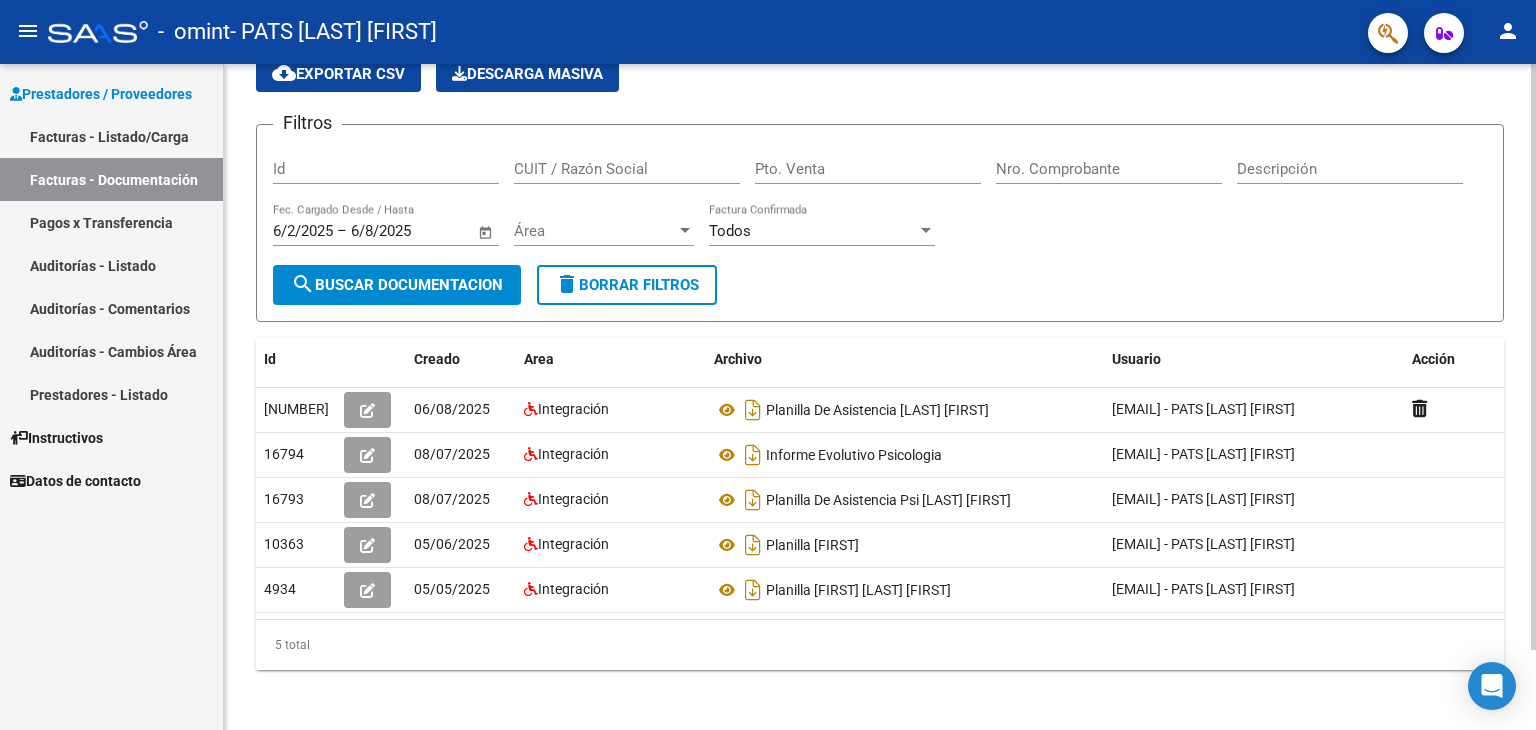 click on "5 total" 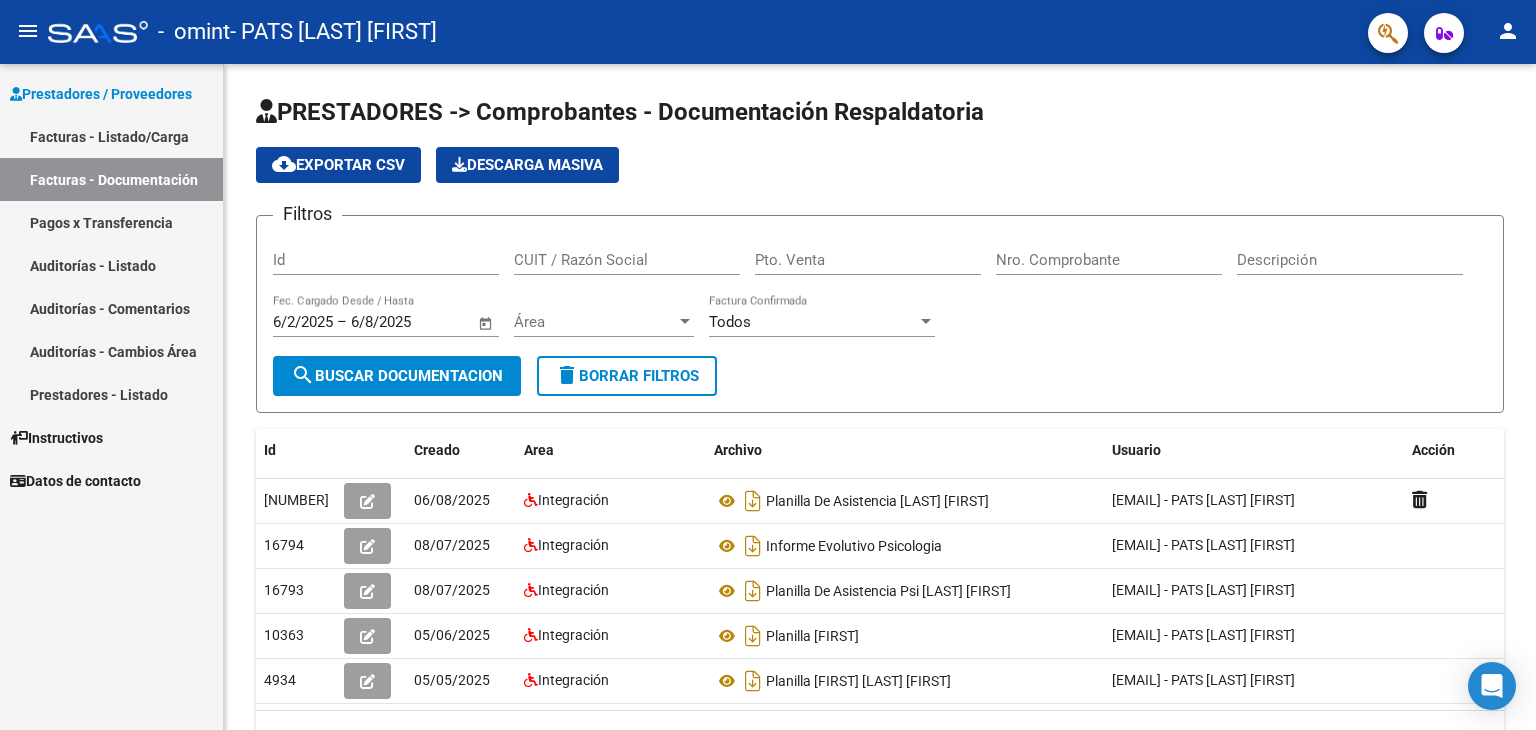 click on "Facturas - Listado/Carga" at bounding box center (111, 136) 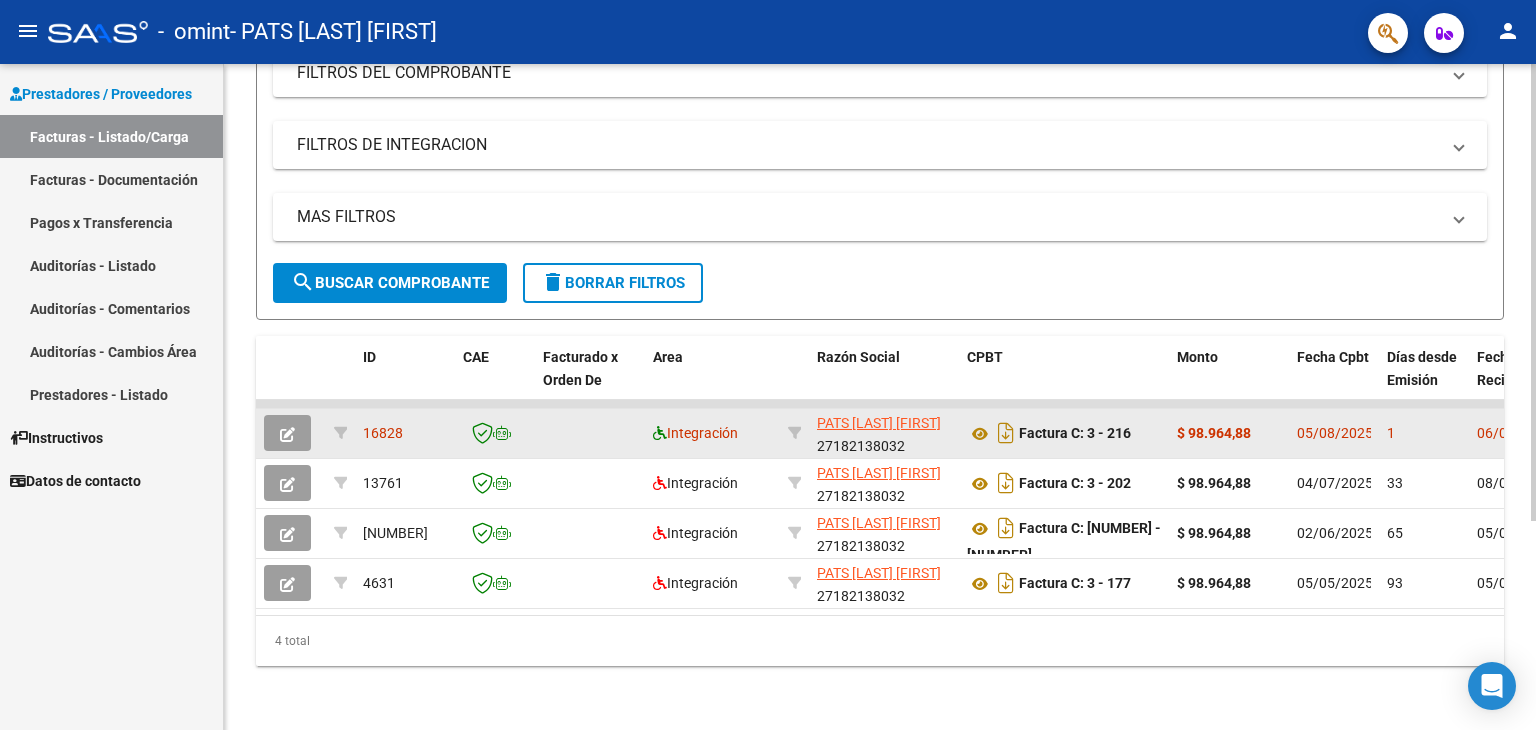 scroll, scrollTop: 300, scrollLeft: 0, axis: vertical 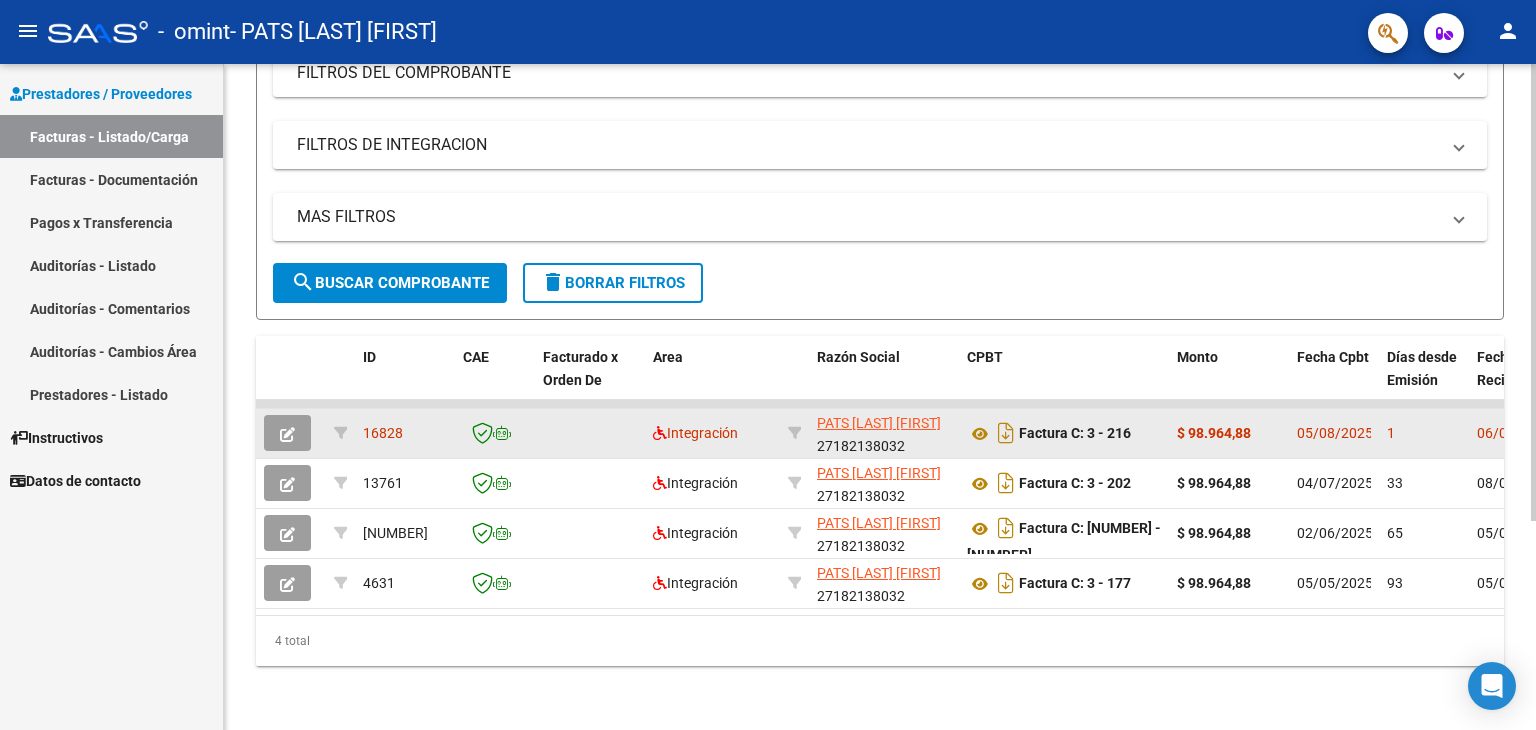 click on "16828" 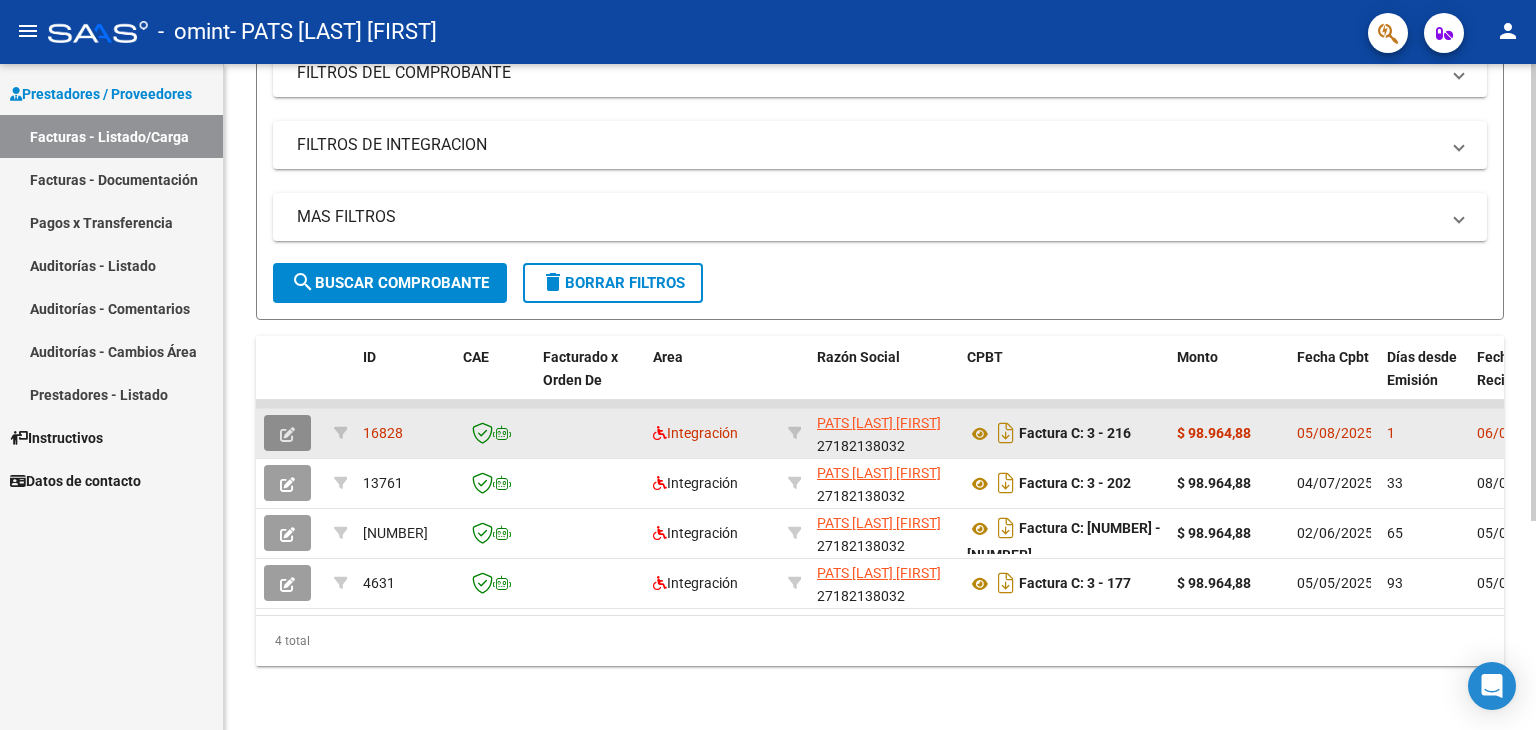 click 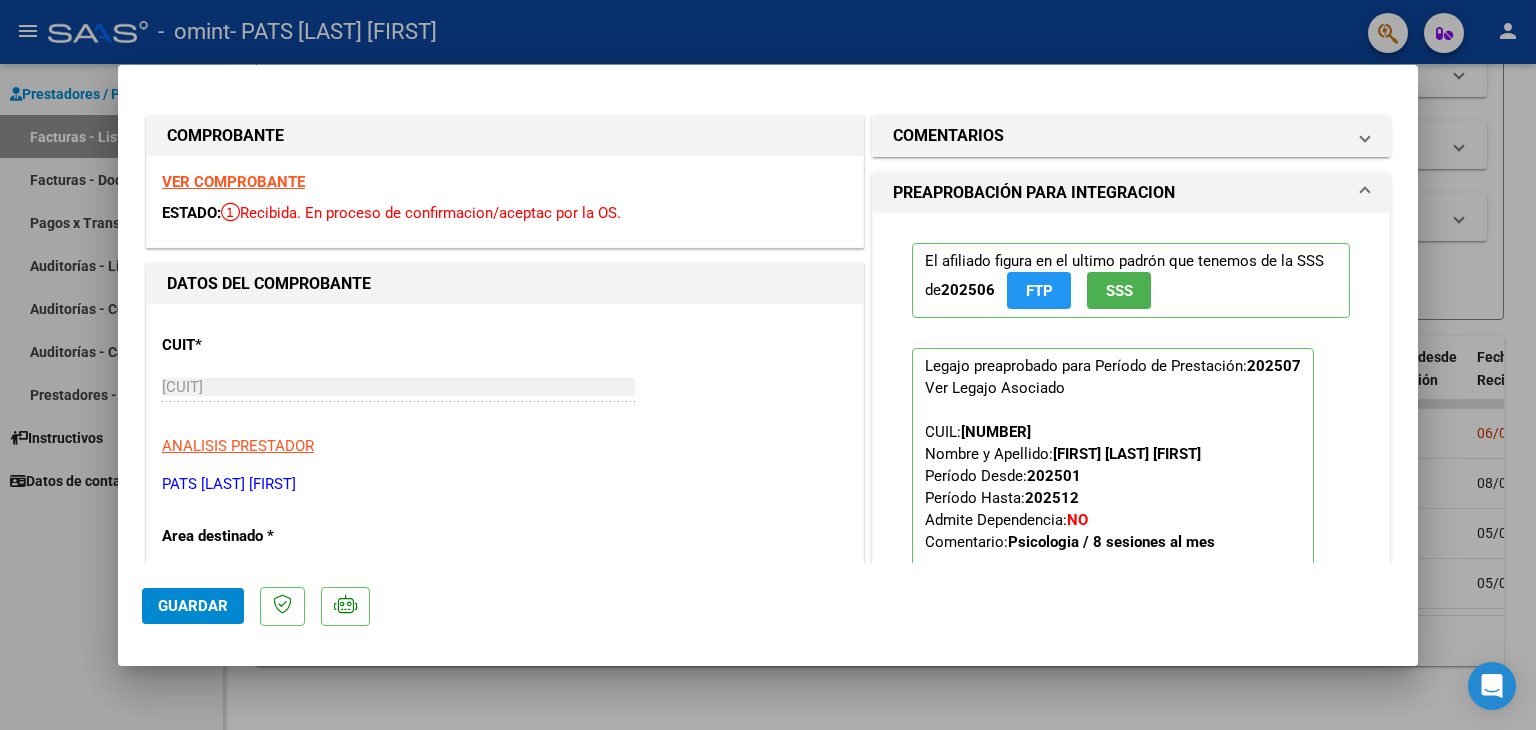 click at bounding box center [768, 365] 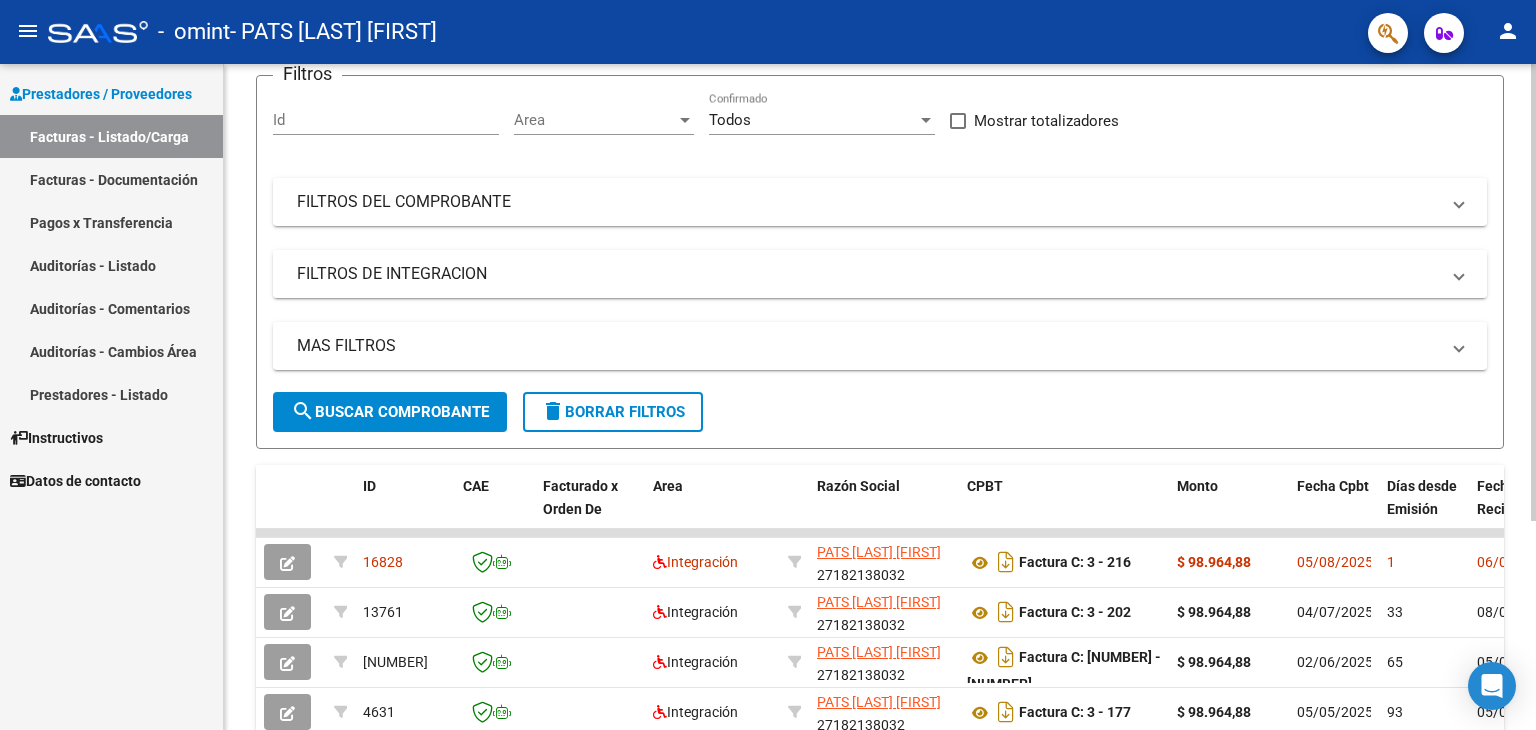 scroll, scrollTop: 0, scrollLeft: 0, axis: both 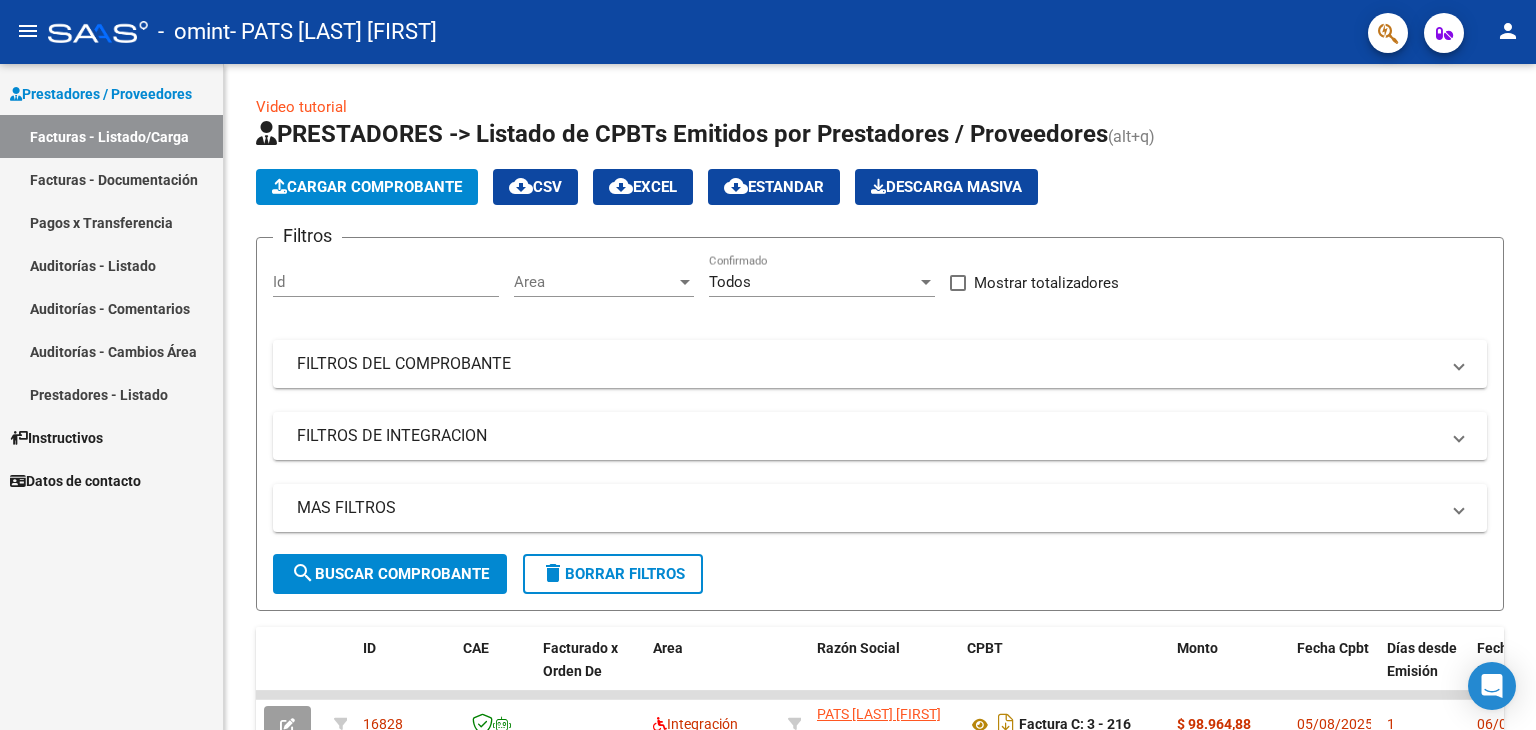 click on "person" 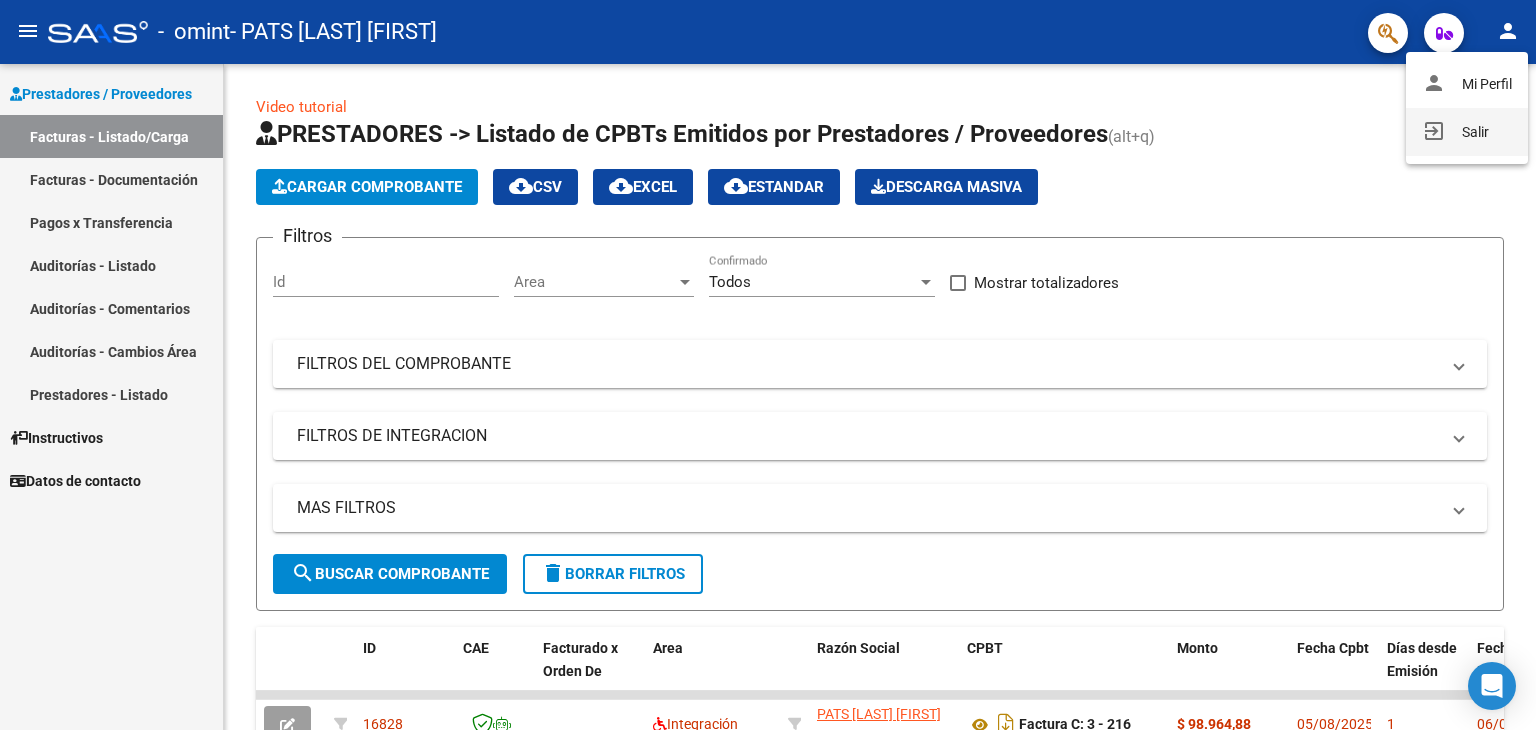 click on "exit_to_app  Salir" at bounding box center (1467, 132) 